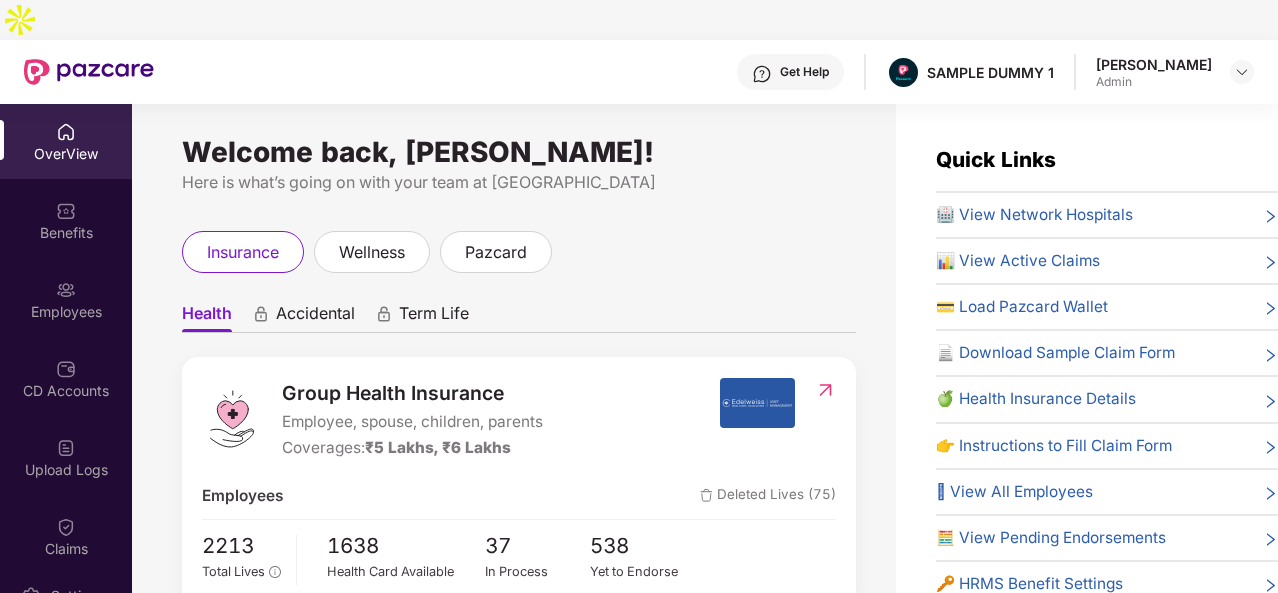 scroll, scrollTop: 0, scrollLeft: 0, axis: both 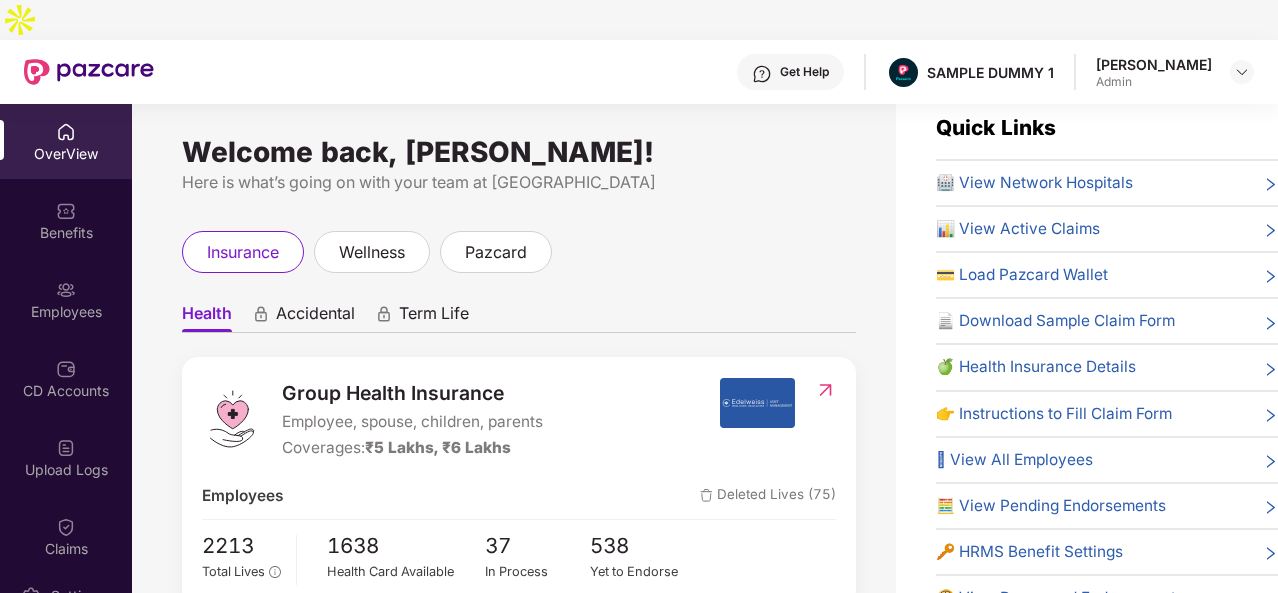 click on "Get Help" at bounding box center (790, 72) 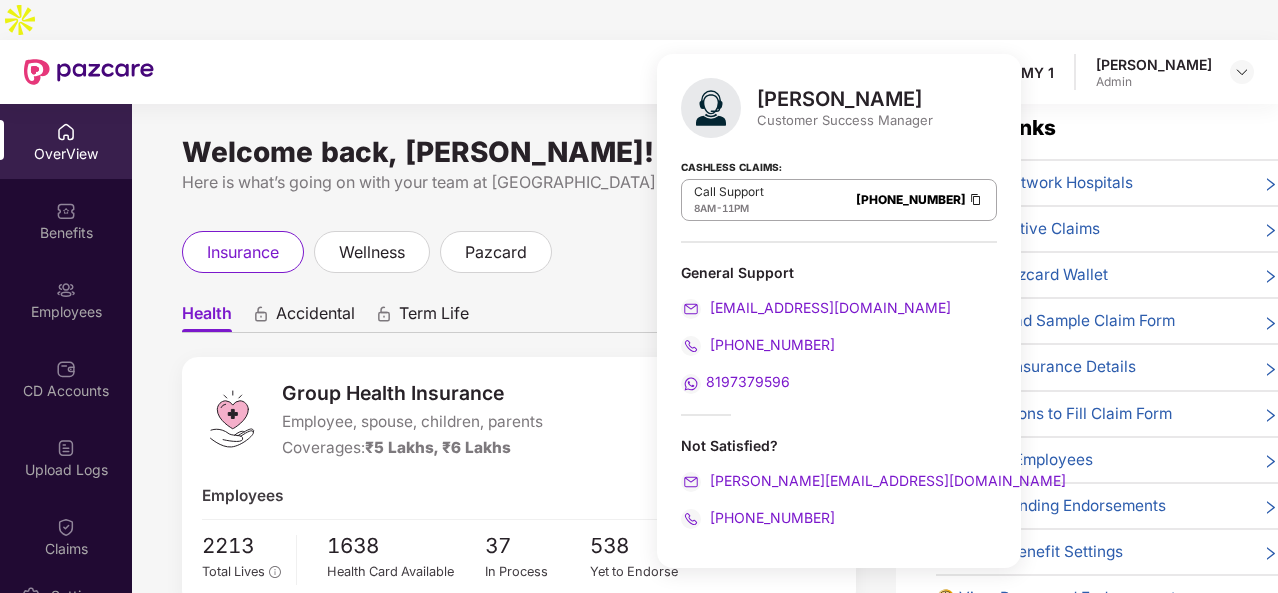 click on "Welcome back, Shivani Kapoor!  Here is what’s going on with your team at Pazcare    insurance   wellness   pazcard   Health   Accidental   Term Life Group Health Insurance Employee, spouse, children, parents Coverages:  ₹5 Lakhs, ₹6 Lakhs Employees   Deleted Lives (75) 2213 Total Lives 1638 Health Card Available 37 In Process 538 Yet to Endorse Premium ₹1,18,000 Total Paid Premium Low CD Balance Update CD ₹4,566 Available CD Balance Claim Update Total Claims Raised 49 *Last updated on  11:53 PM, 06 Jul 2025 Initiated Claims (15) In Process 0 Approved 1 IR Raised 0 Rejected 2 Settled 1 Closed 11 Uninitiated Claims (34)" at bounding box center (514, 380) 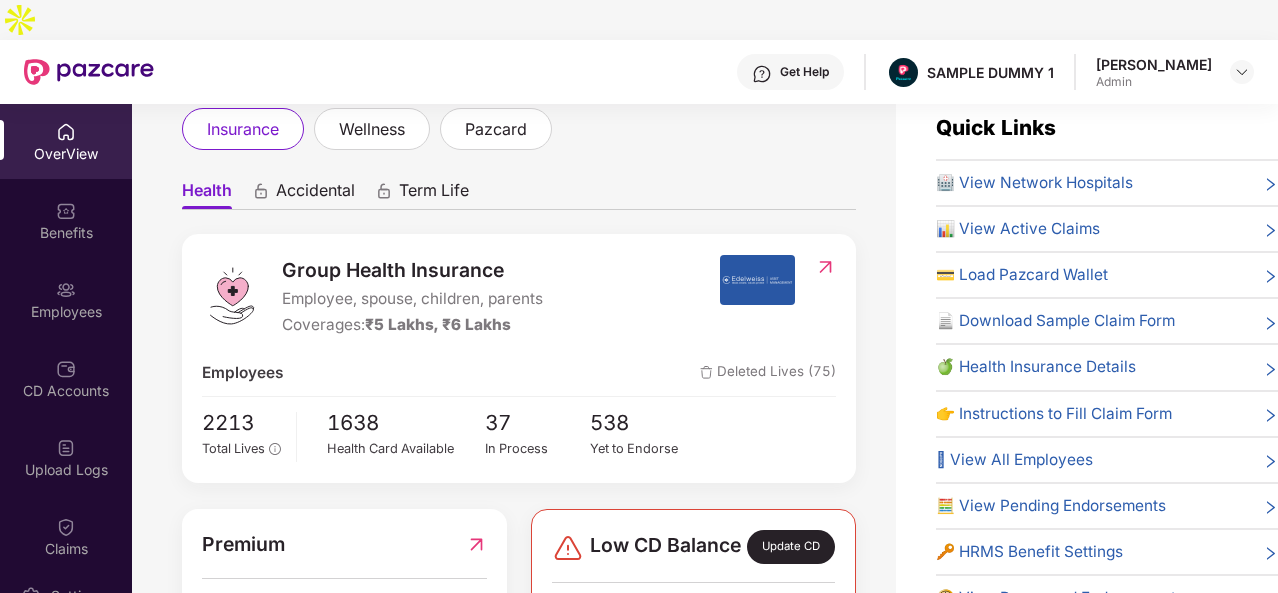 scroll, scrollTop: 50, scrollLeft: 0, axis: vertical 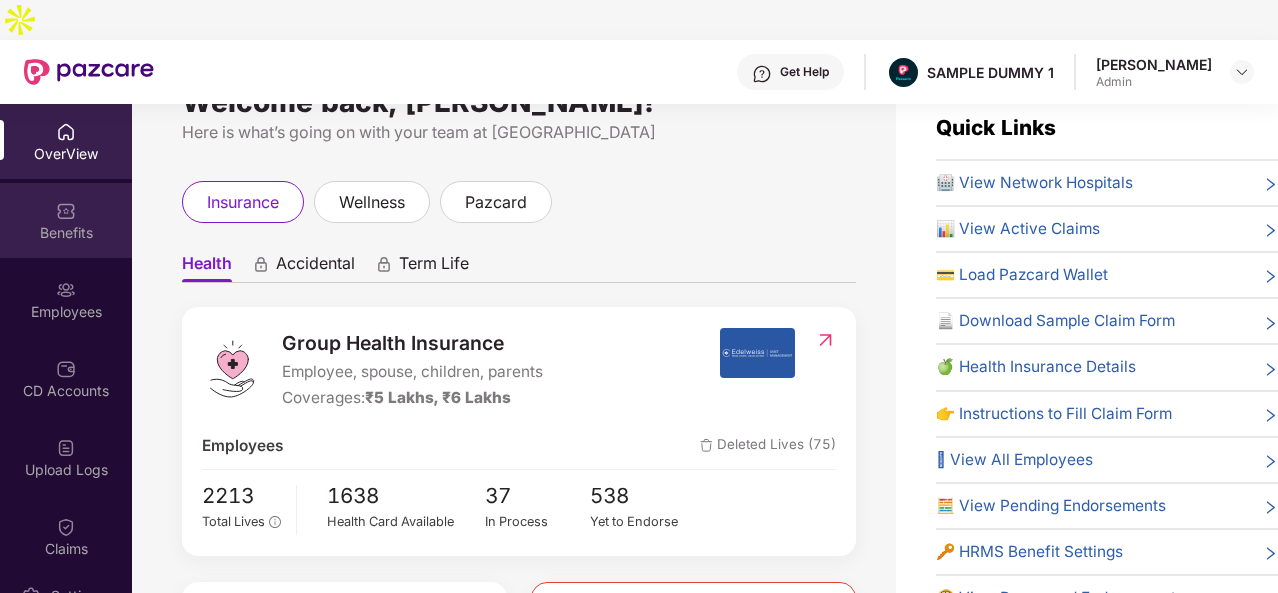 drag, startPoint x: 507, startPoint y: 210, endPoint x: 66, endPoint y: 184, distance: 441.76578 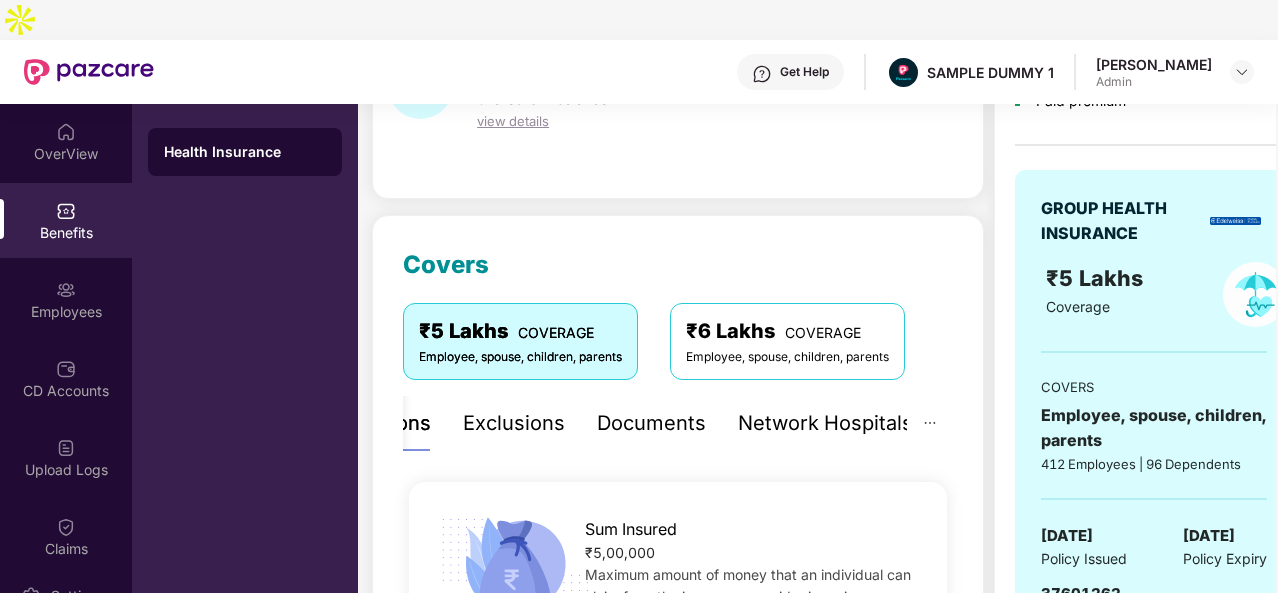 scroll, scrollTop: 130, scrollLeft: 0, axis: vertical 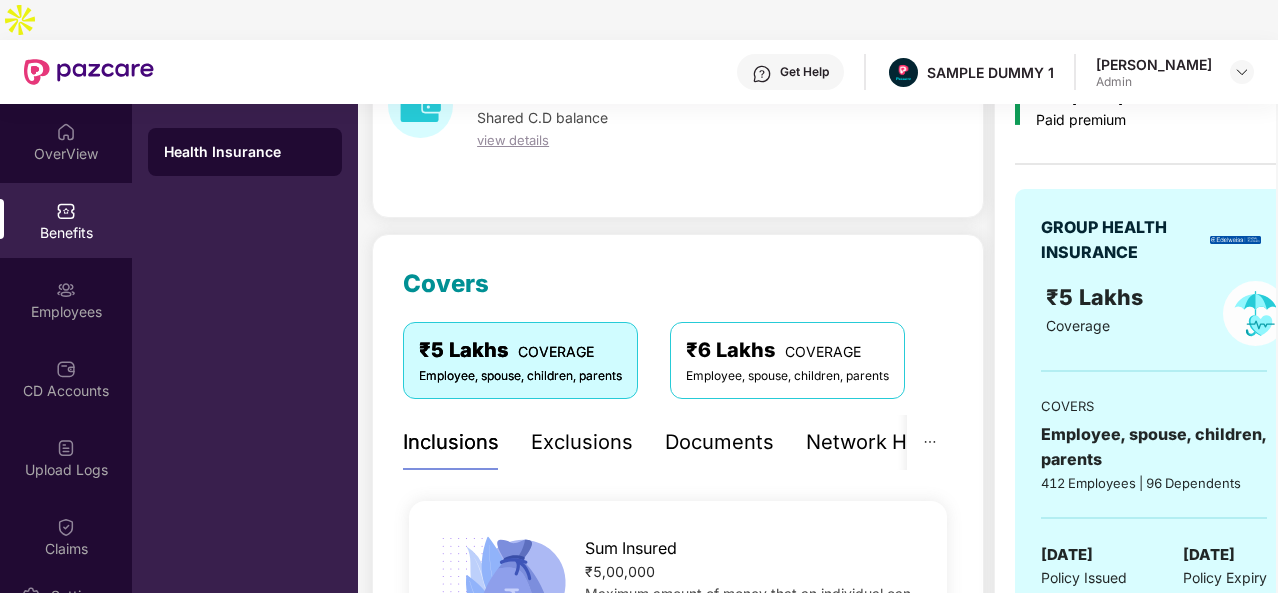 click on "Exclusions" at bounding box center [582, 442] 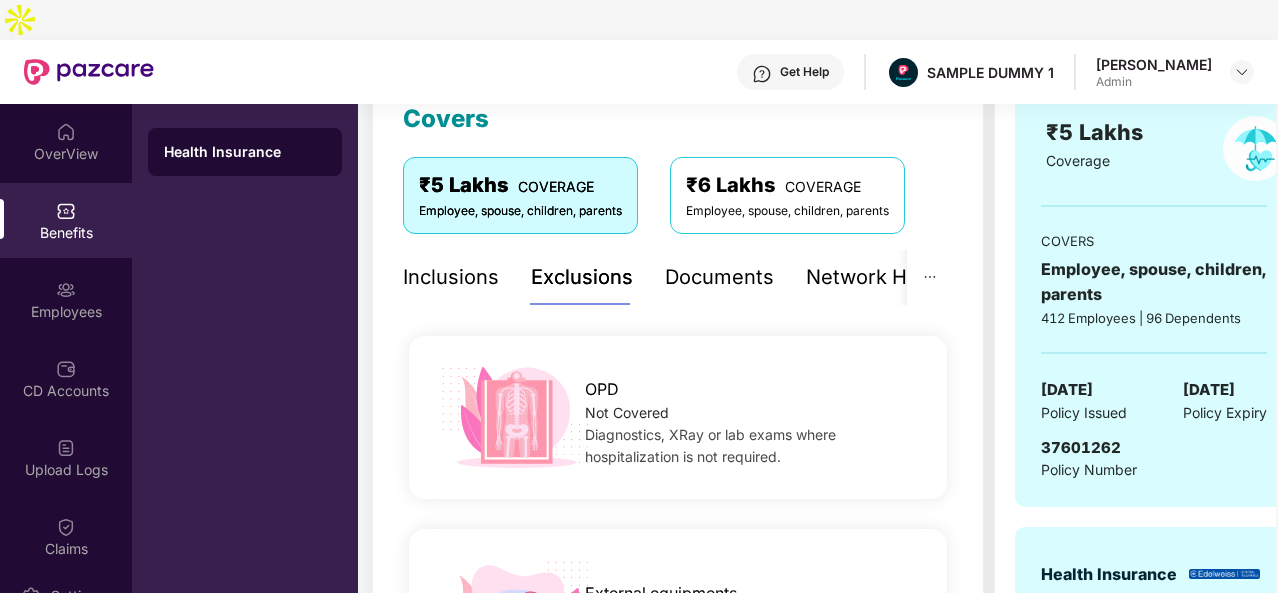 scroll, scrollTop: 292, scrollLeft: 0, axis: vertical 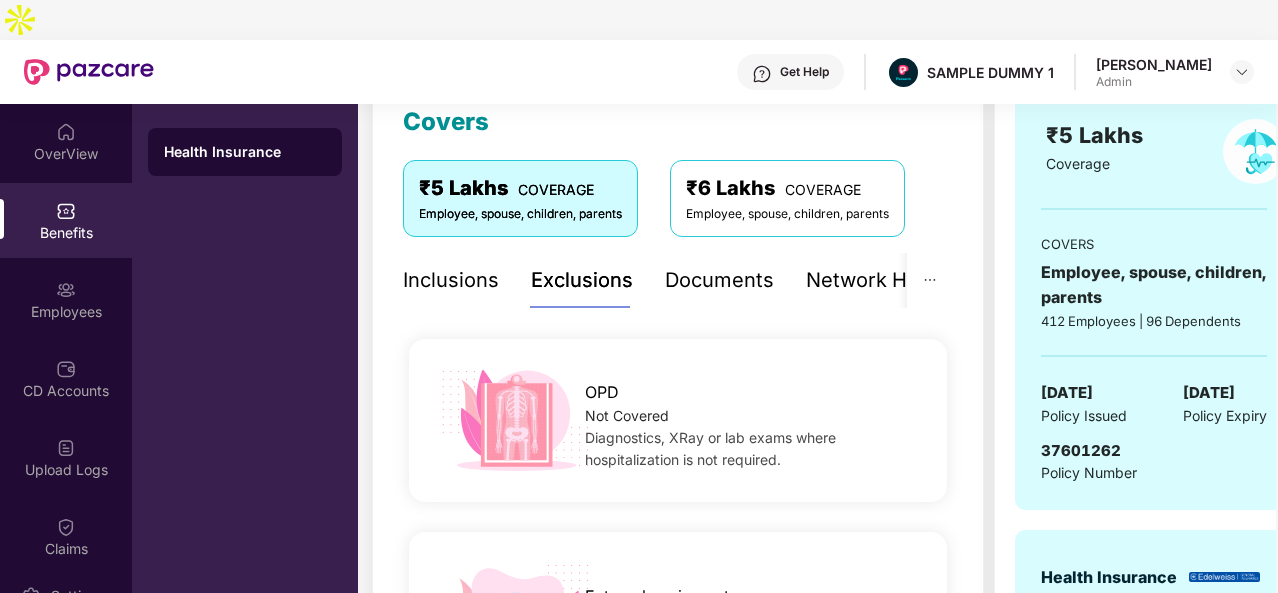 click on "Documents" at bounding box center [719, 280] 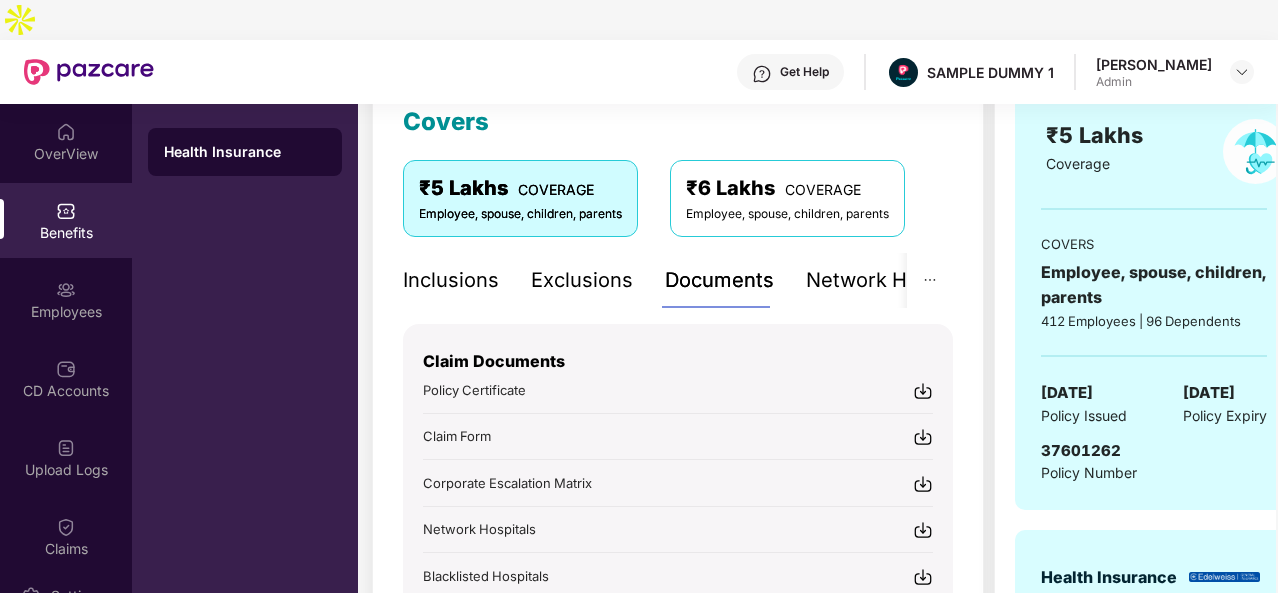 scroll, scrollTop: 425, scrollLeft: 0, axis: vertical 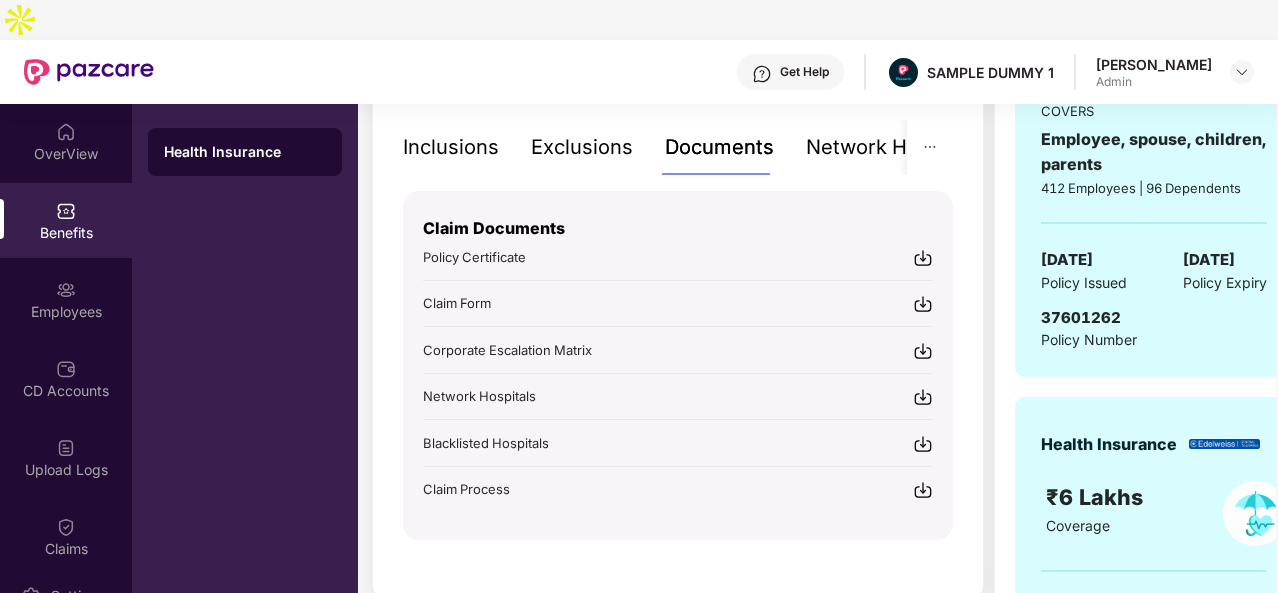 click on "Network Hospitals" at bounding box center (893, 147) 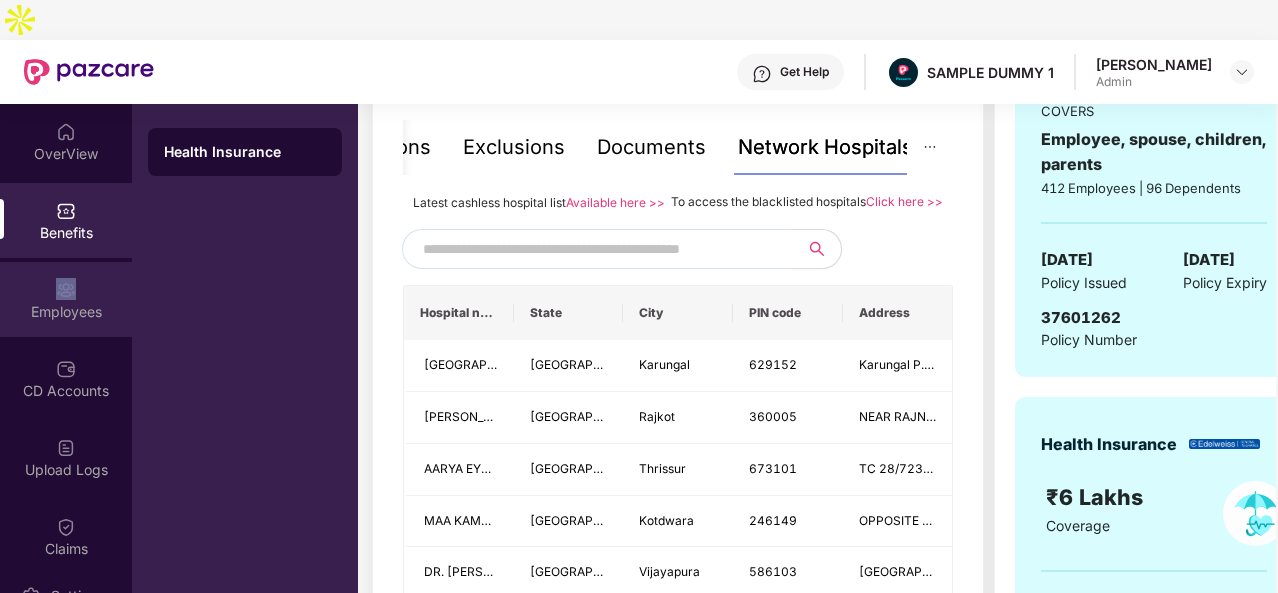 click on "Employees" at bounding box center (66, 299) 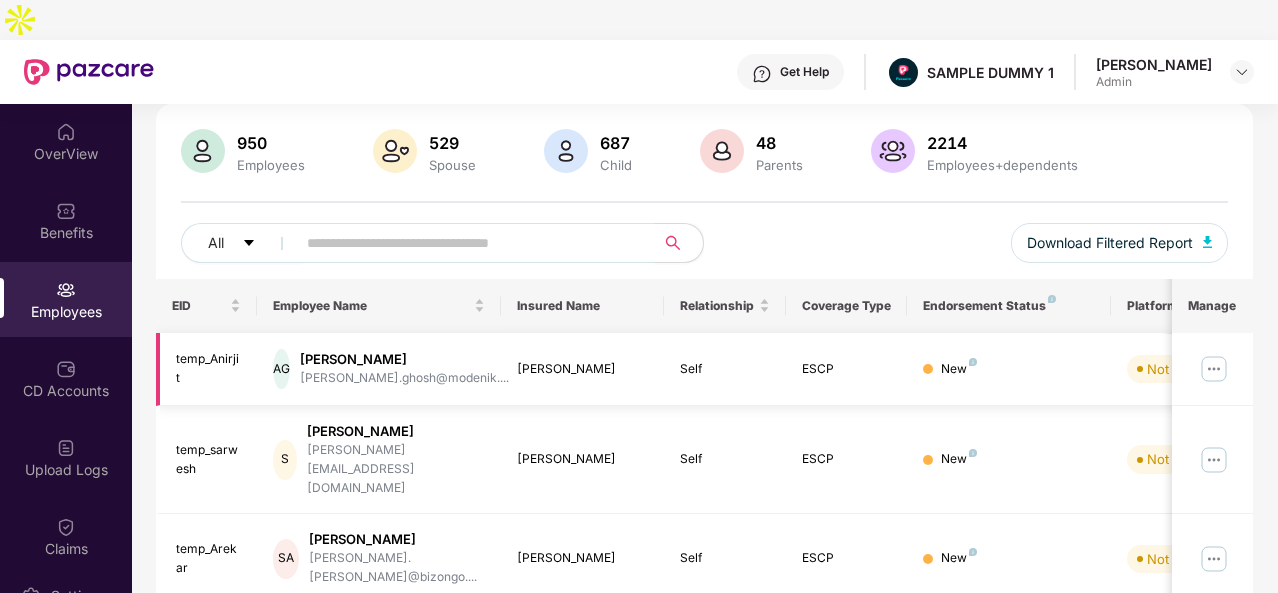 scroll, scrollTop: 0, scrollLeft: 0, axis: both 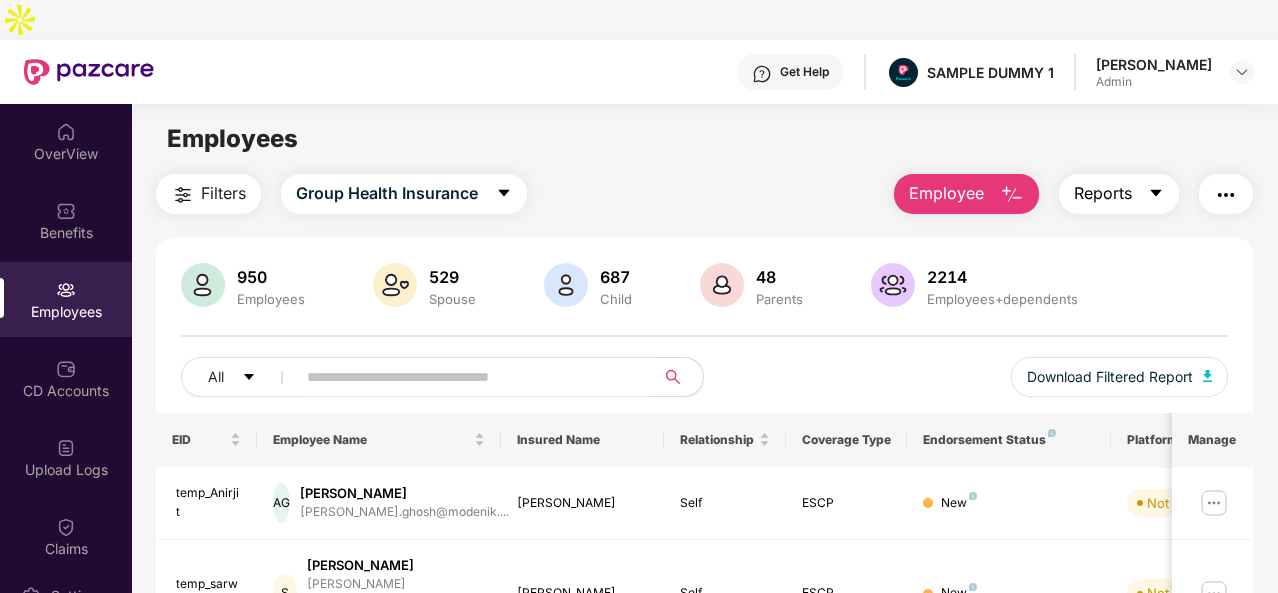 click on "Reports" at bounding box center [1119, 194] 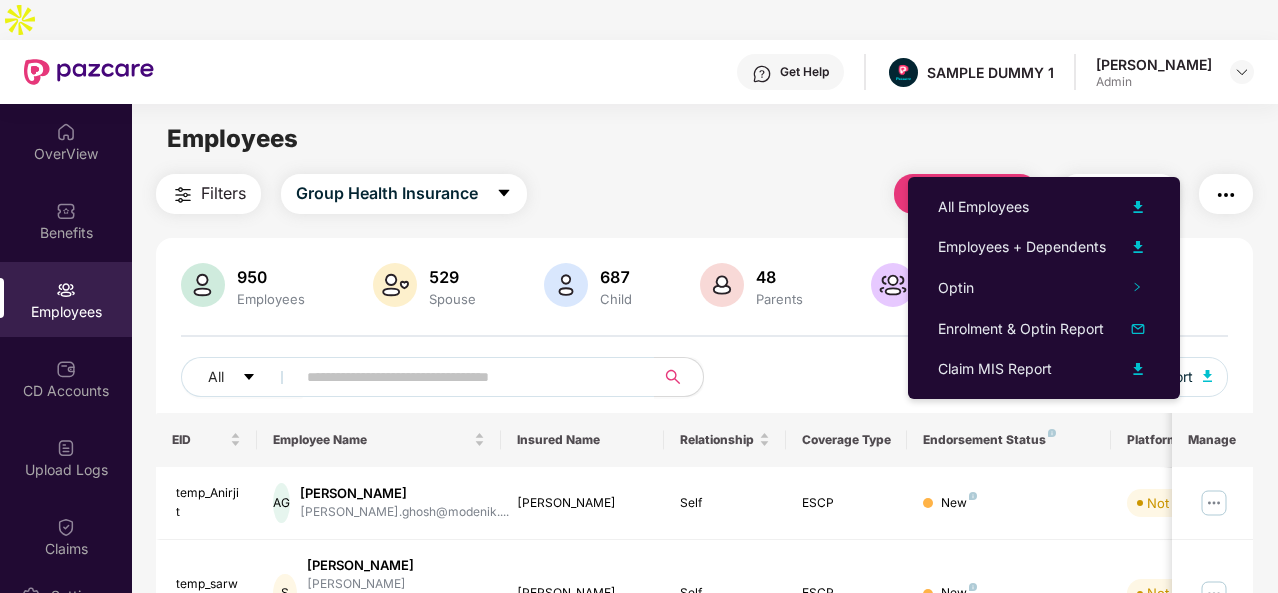 click at bounding box center (1226, 194) 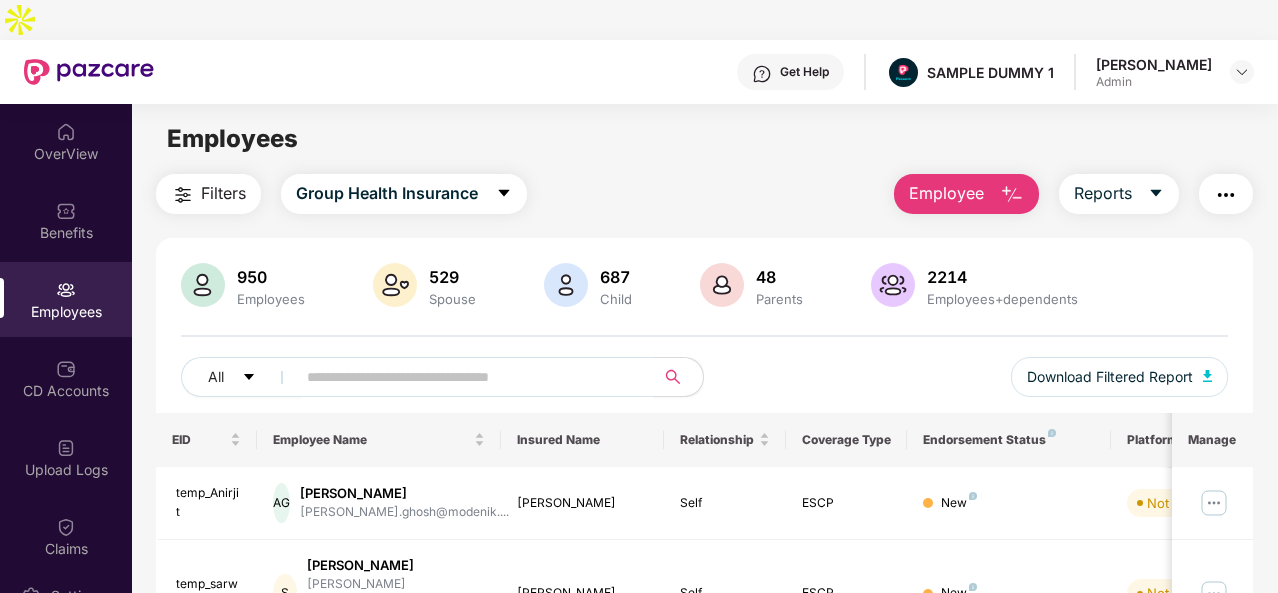 click on "Employees Filters Group Health Insurance Employee  Reports 950 Employees 529 Spouse 687 Child 48 Parents 2214 Employees+dependents All Download Filtered Report EID Employee Name Insured Name Relationship Coverage Type Endorsement Status Platform Status Joining Date Manage                   temp_Anirjit AG Anirjit ghosh   anirjit.ghosh@modenik.... Anirjit ghosh Self ESCP New Not Verified 01 July 2025 temp_sarwesh S sarwesh   sarwesh@modenik.in sarwesh  Self ESCP New Not Verified 01 July 2025 temp_Arekar SA Sayali Arekar   sayali.arekar@bizongo.... Sayali Arekar Self ESCP New Not Verified 01 July 2025 temp_Aarthi A Aarthi   aarthi.c@sterlingholid... Aarthi  Self ESCP New Not Verified 01 July 2025 temp_Chandrasekhar C Chandrasekhar   chandrasekhar.vakati@c... Chandrasekhar  Self ESCP New Not Verified 01 July 2025 temp_Animesh AM Animesh Mehendru   animesh.mehendru@navit... Animesh Mehendru Self ESCP New Not Verified 01 July 2025 E110023 PM Poornima MPL   poornima@mplgaming.com Poornima MPL Self ESCP New" at bounding box center (704, 400) 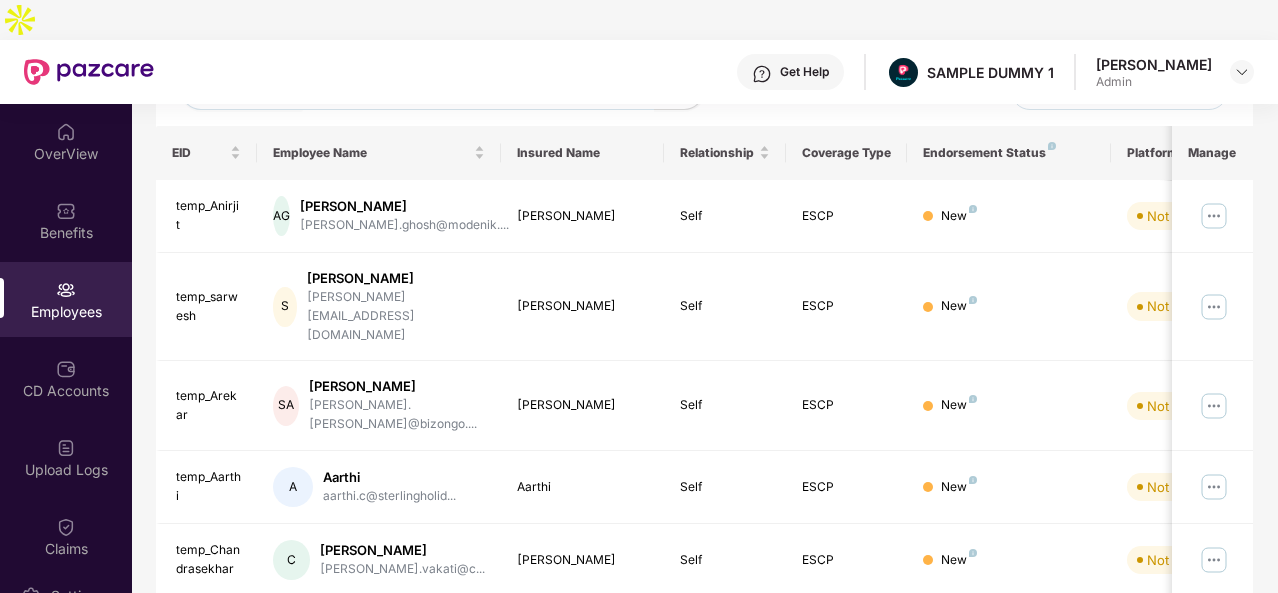 scroll, scrollTop: 288, scrollLeft: 0, axis: vertical 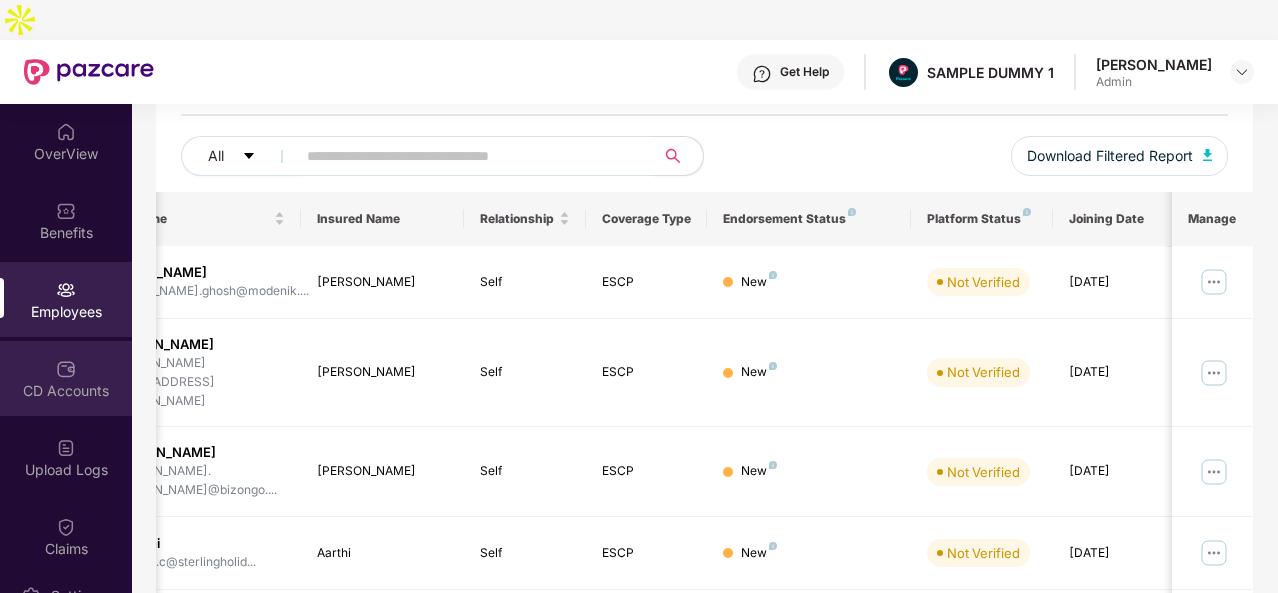 click at bounding box center (66, 369) 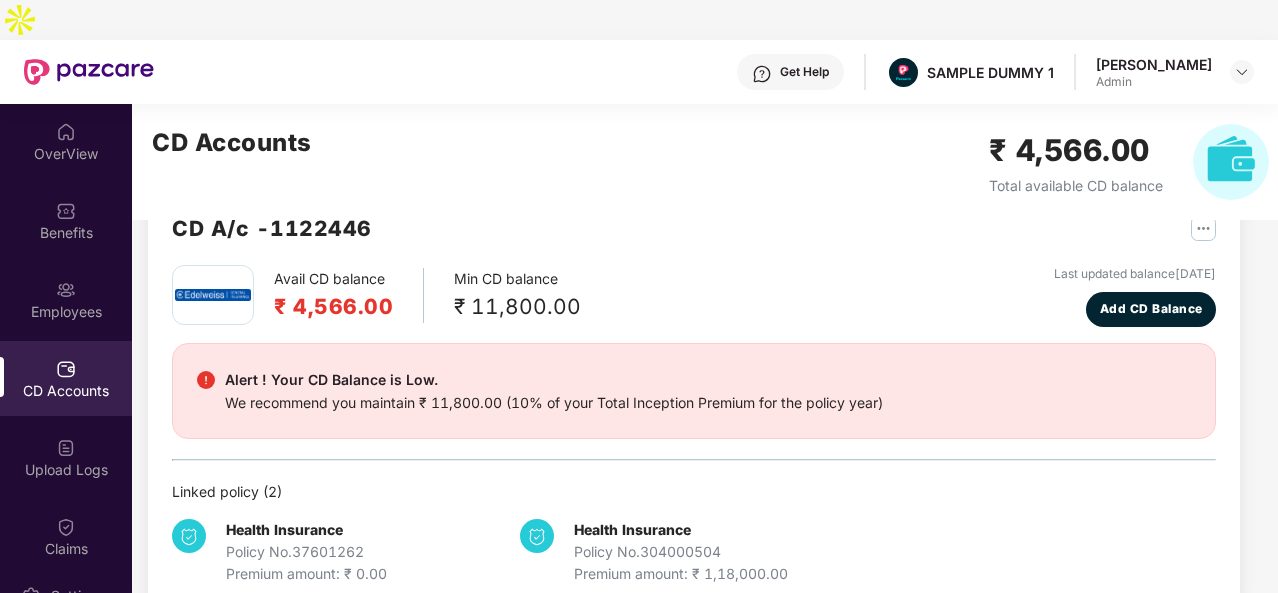 scroll, scrollTop: 54, scrollLeft: 0, axis: vertical 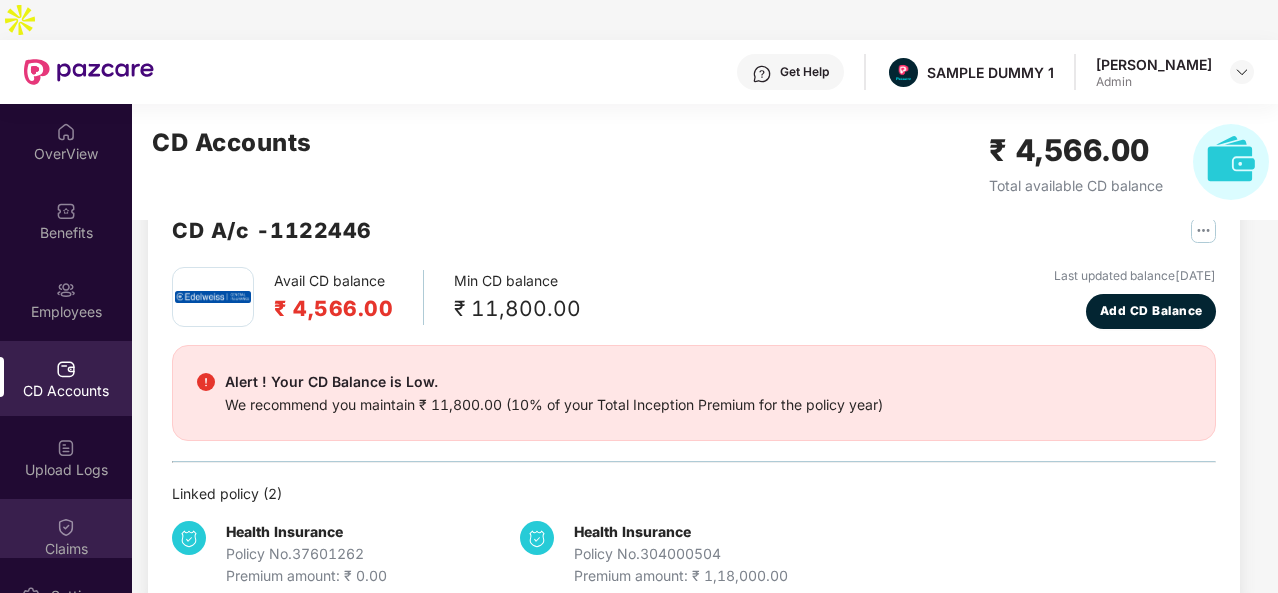 click on "Claims" at bounding box center (66, 549) 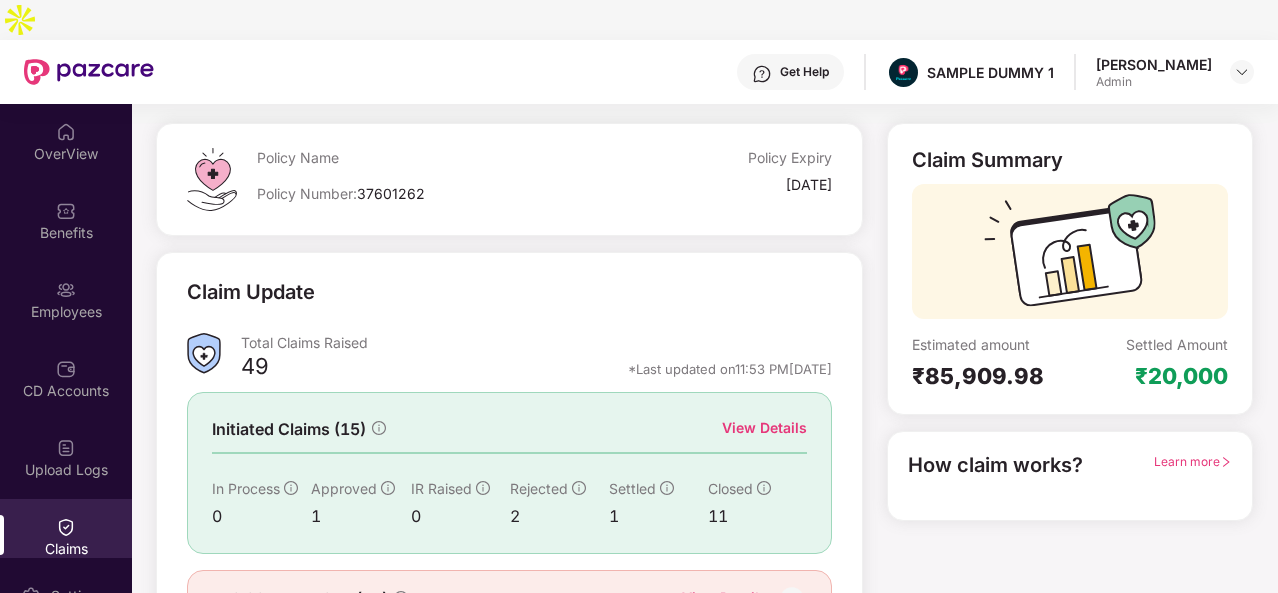 scroll, scrollTop: 72, scrollLeft: 0, axis: vertical 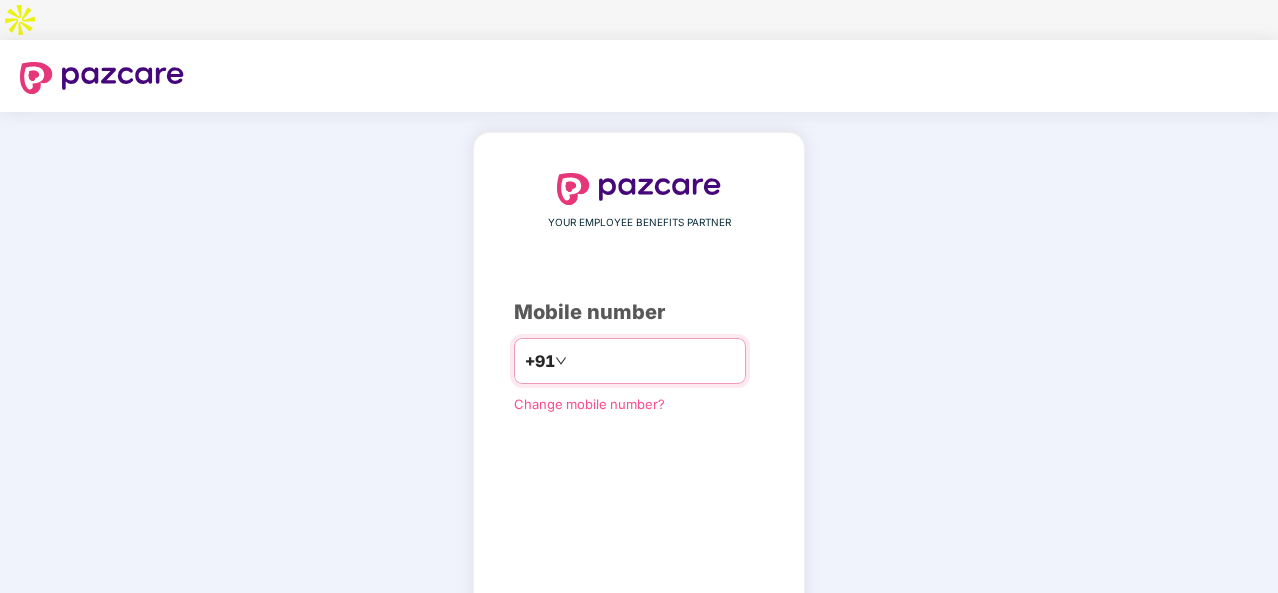 type on "**********" 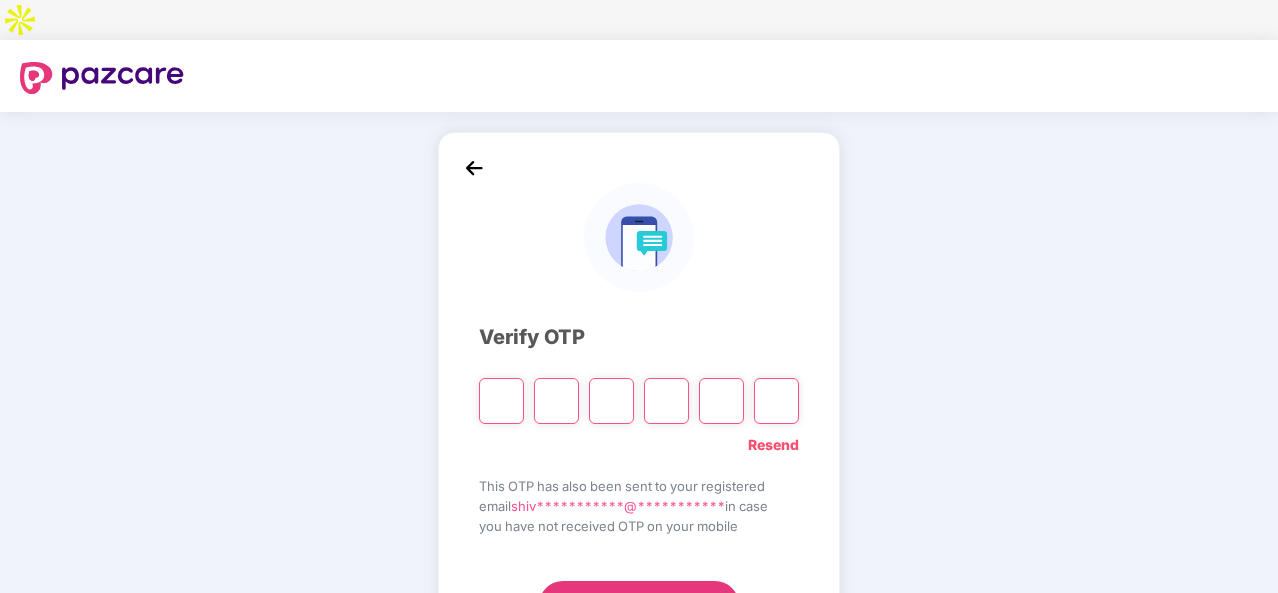 type on "*" 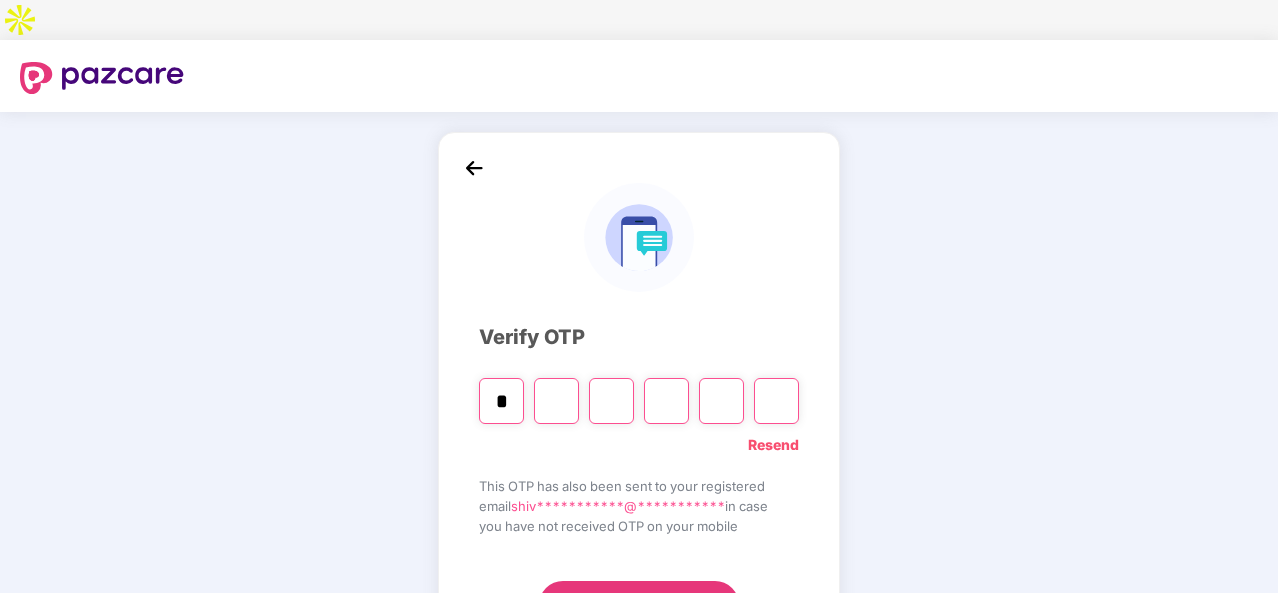 type on "*" 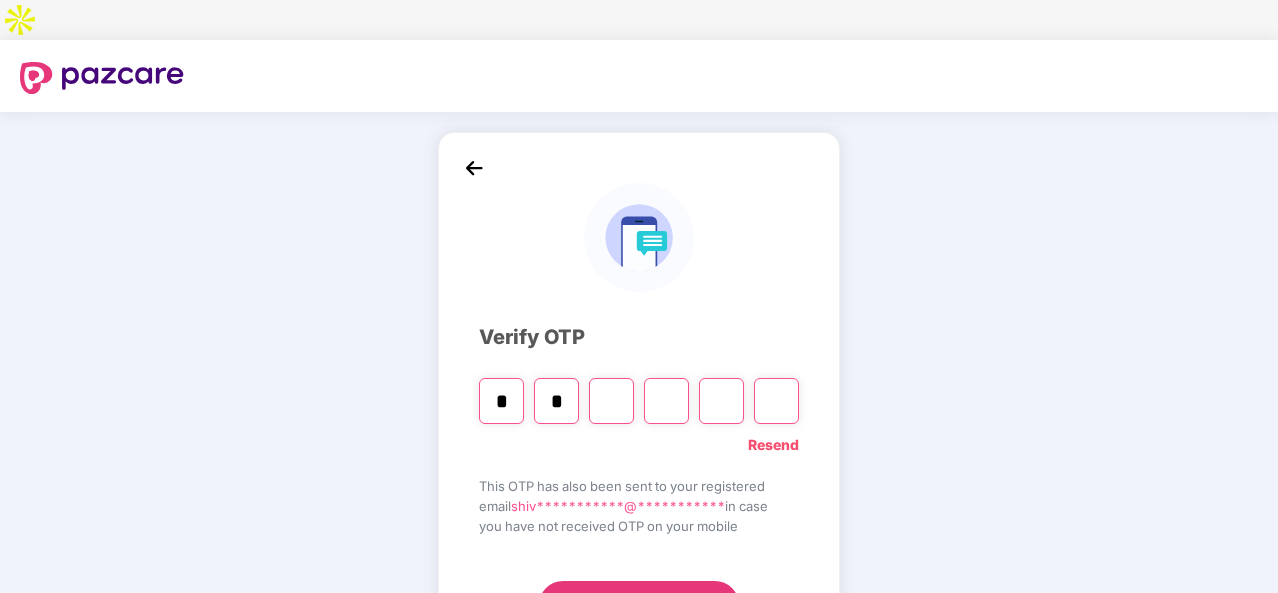 type on "*" 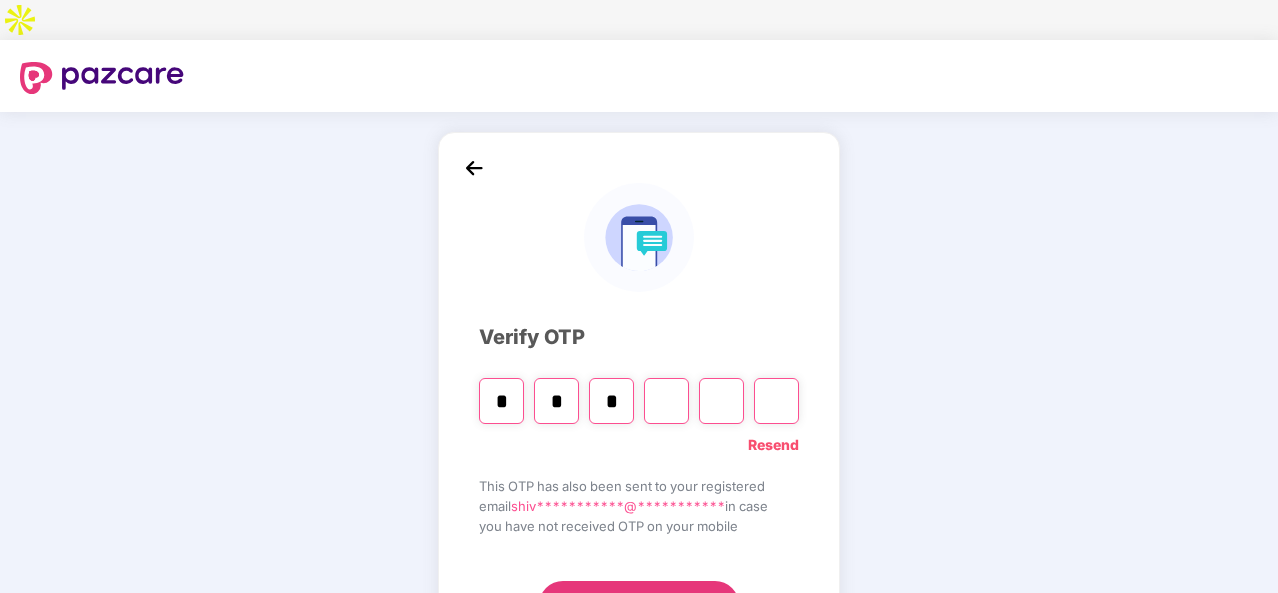 type on "*" 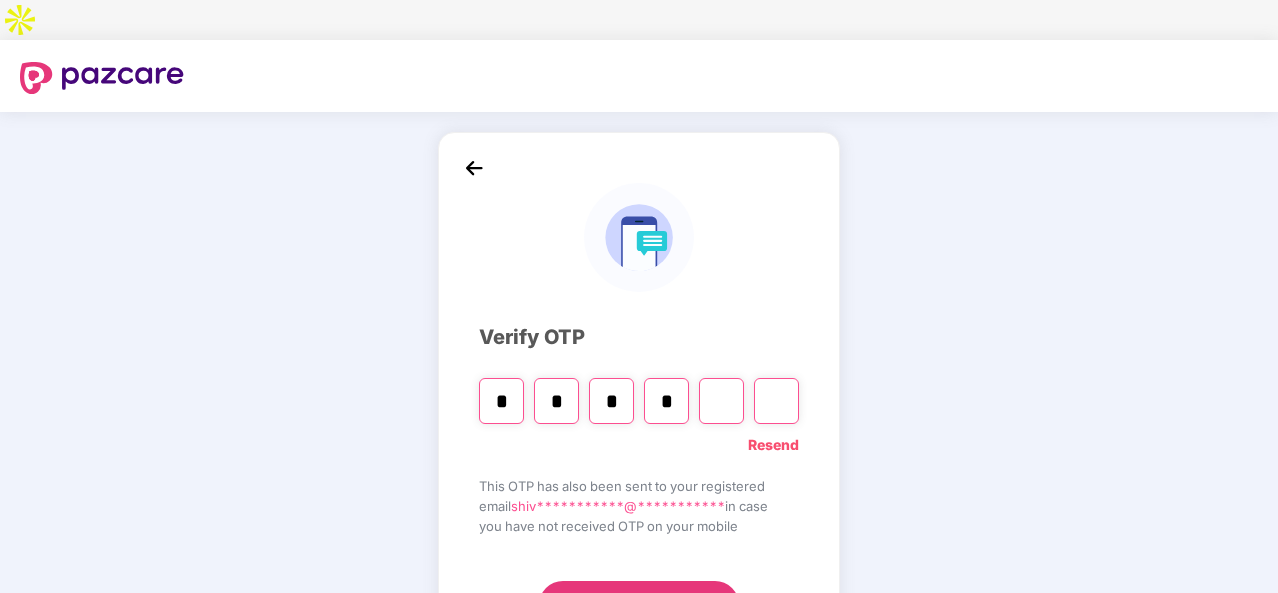 type on "*" 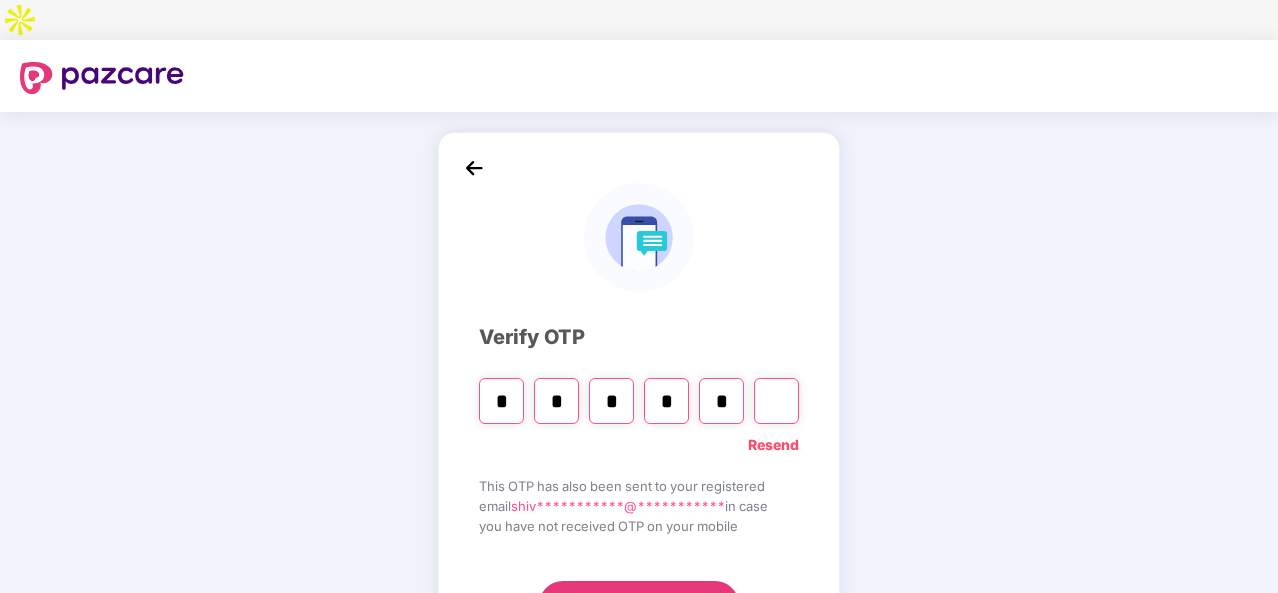 type on "*" 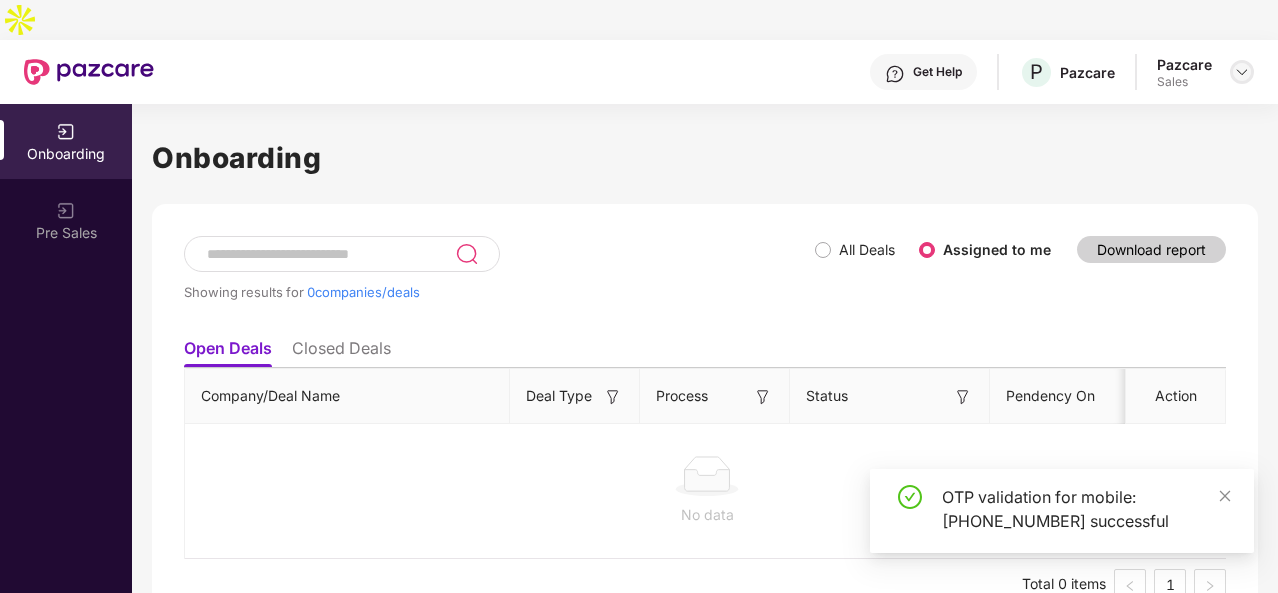 click at bounding box center (1242, 72) 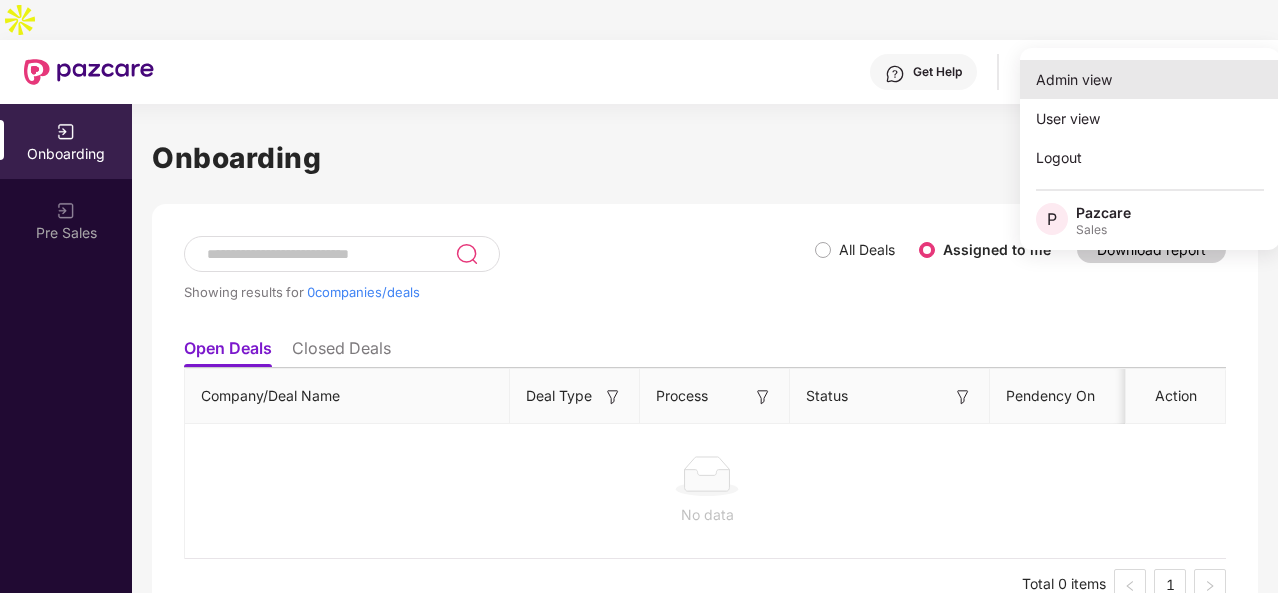 click on "Admin view" at bounding box center [1150, 79] 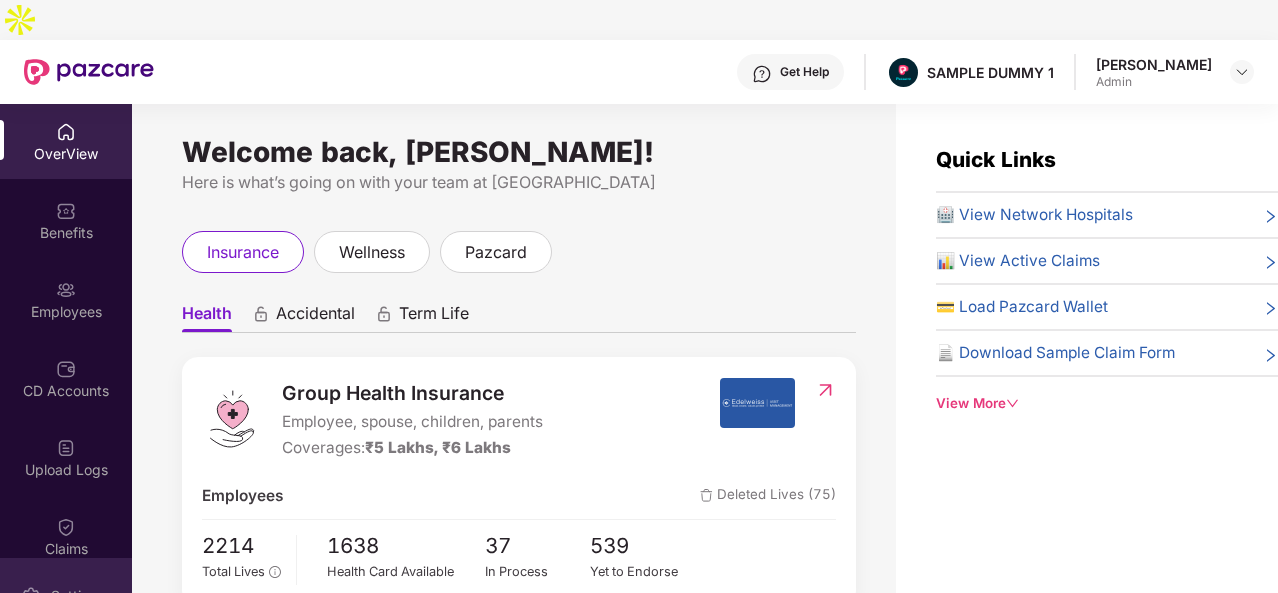 click on "Settings" at bounding box center [66, 595] 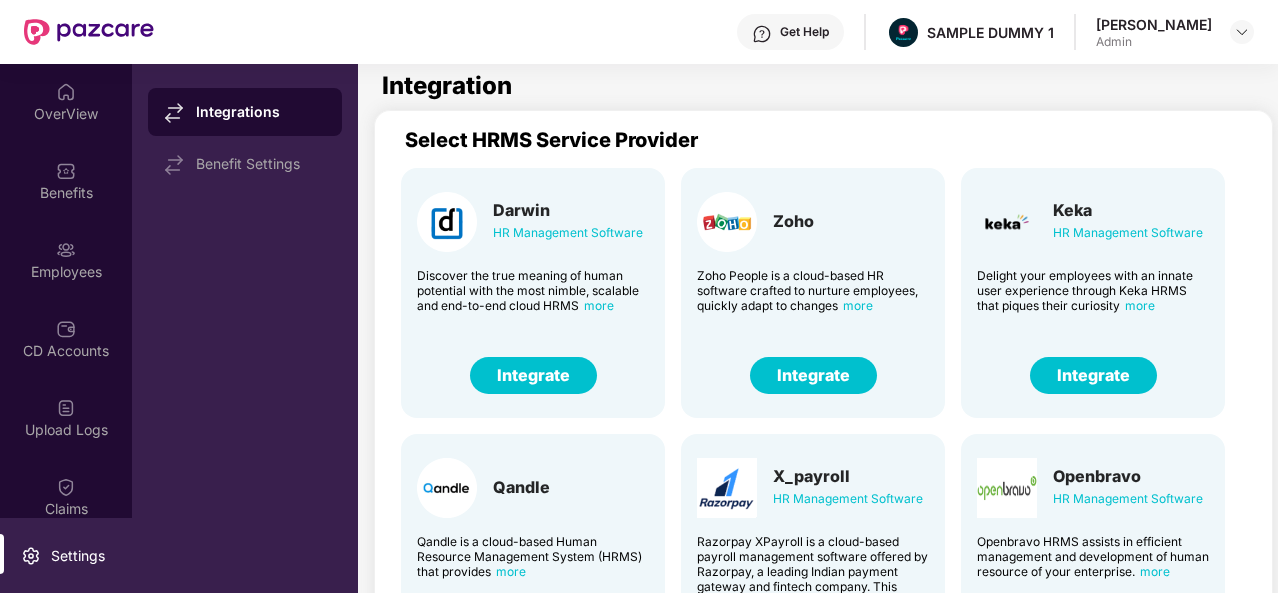 scroll, scrollTop: 0, scrollLeft: 0, axis: both 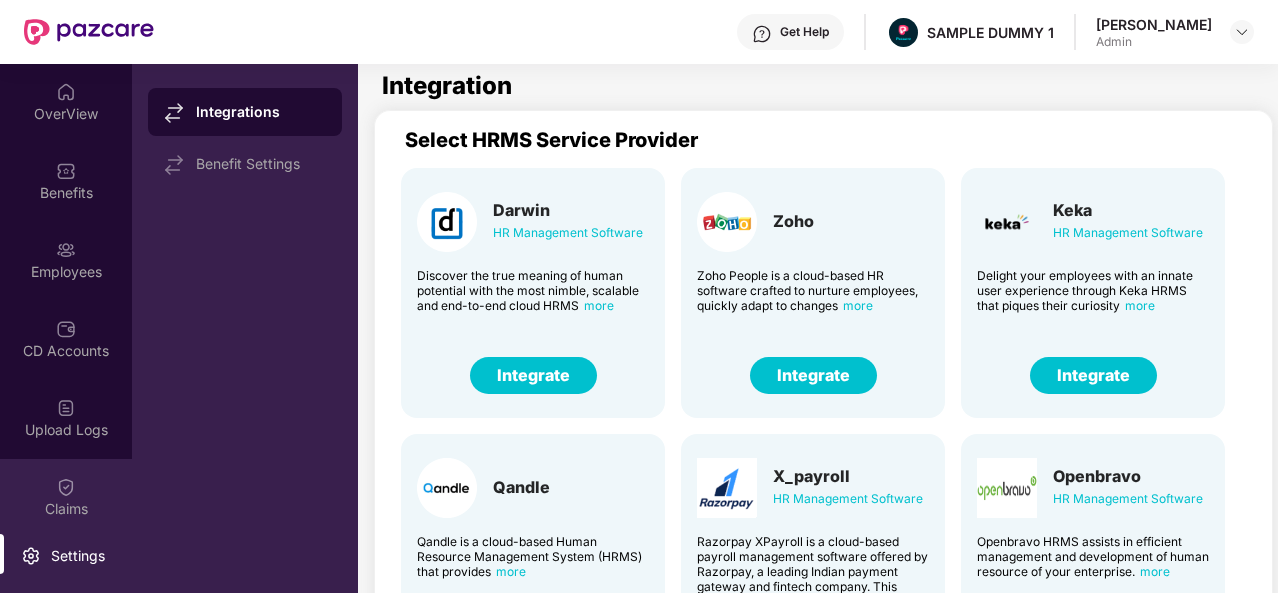 click at bounding box center [66, 487] 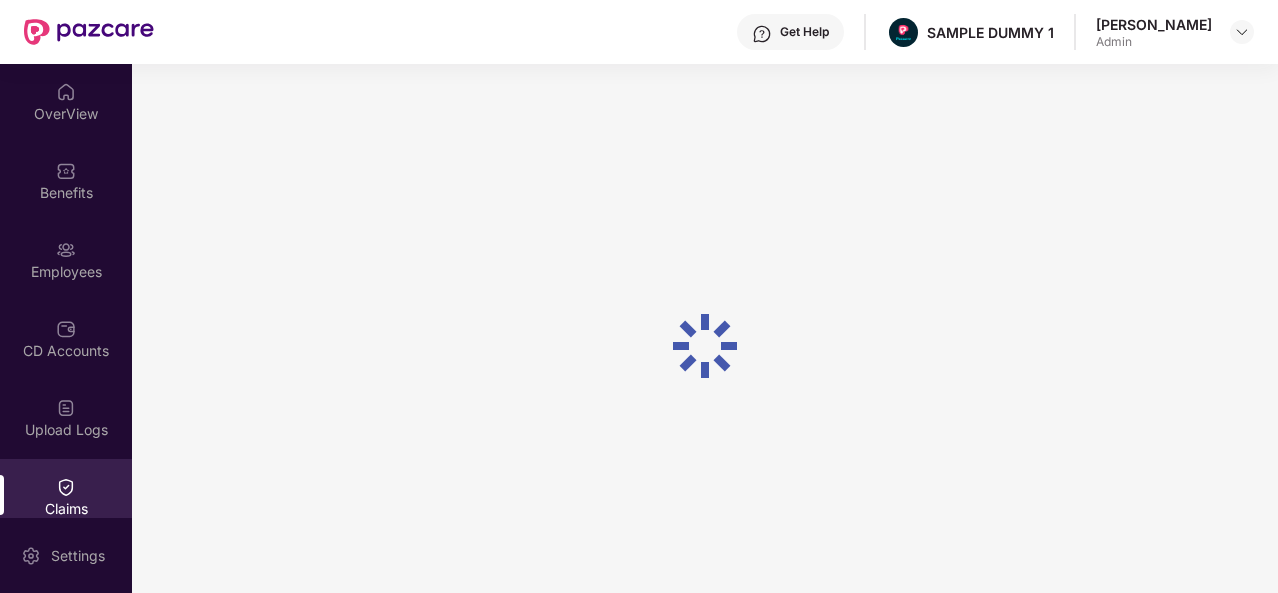 scroll, scrollTop: 3, scrollLeft: 0, axis: vertical 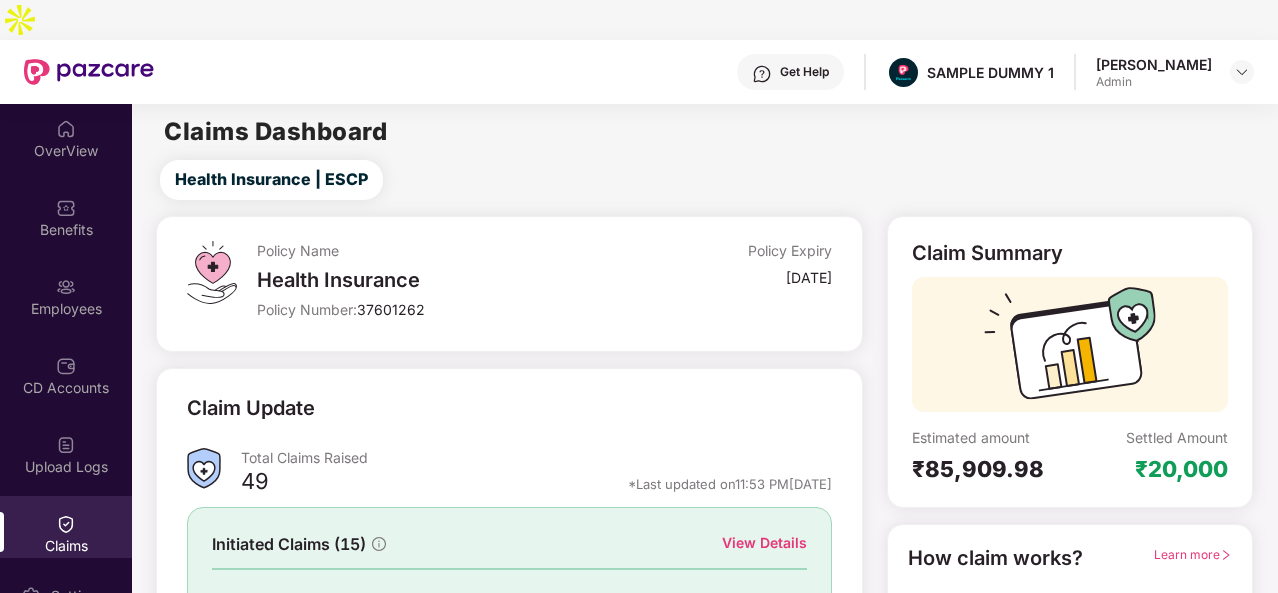 click on "View Details" at bounding box center [764, 543] 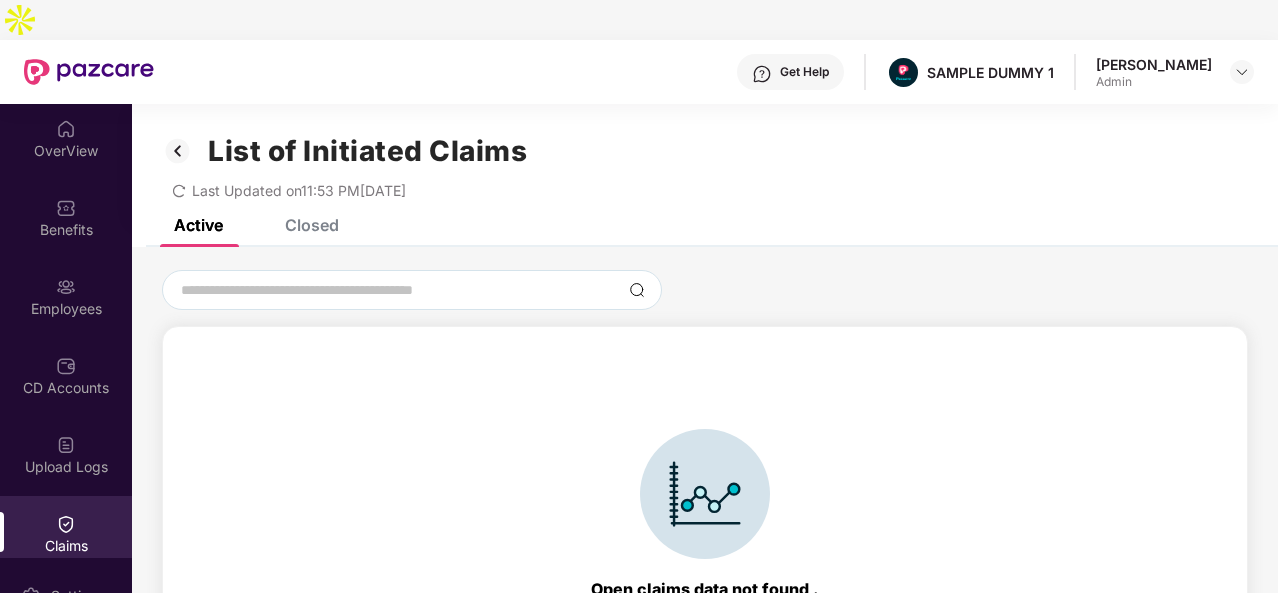 click on "List of Initiated Claims Last Updated on  11:53 PM, 06 Jul 2025" at bounding box center (705, 161) 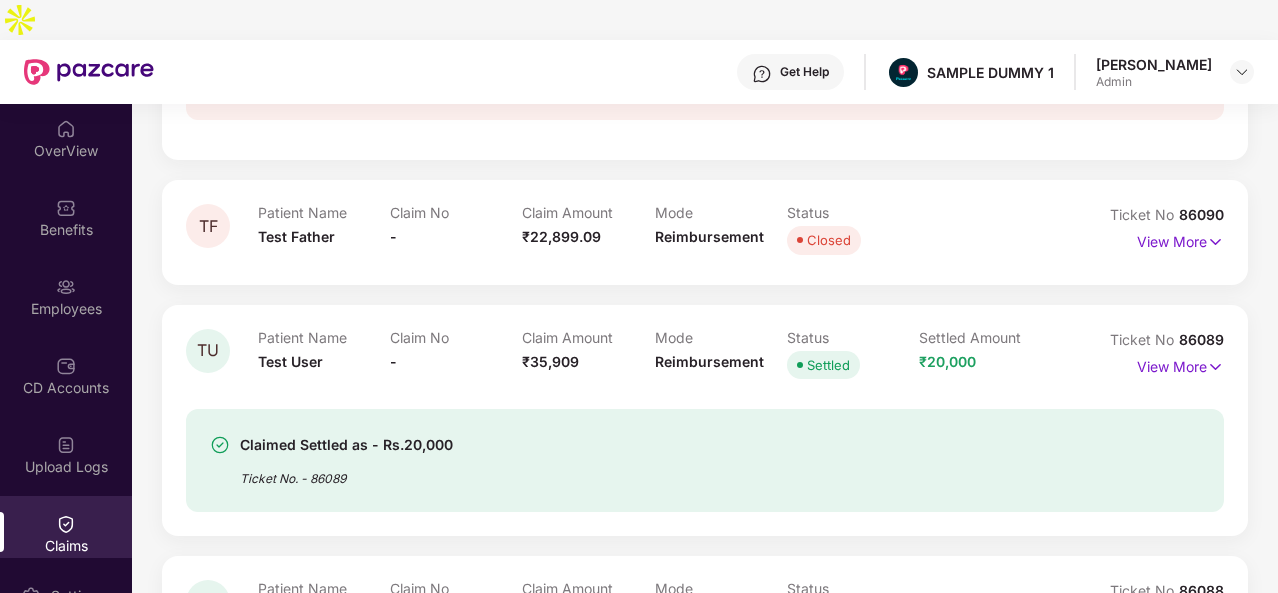scroll, scrollTop: 961, scrollLeft: 0, axis: vertical 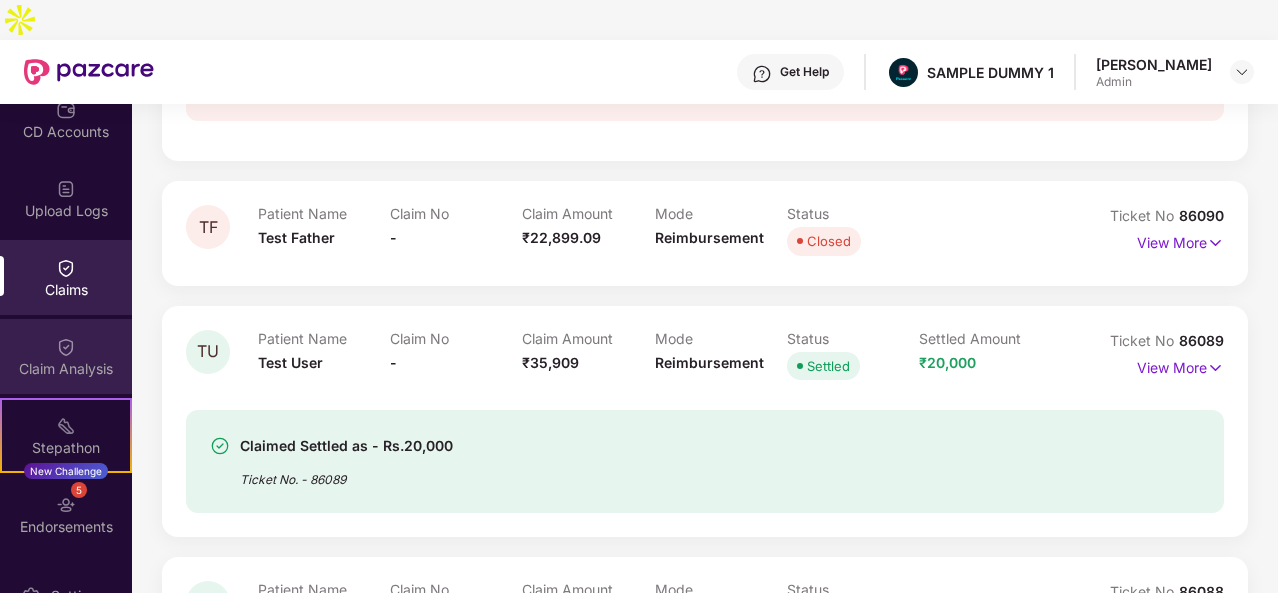 click on "Claim Analysis" at bounding box center [66, 356] 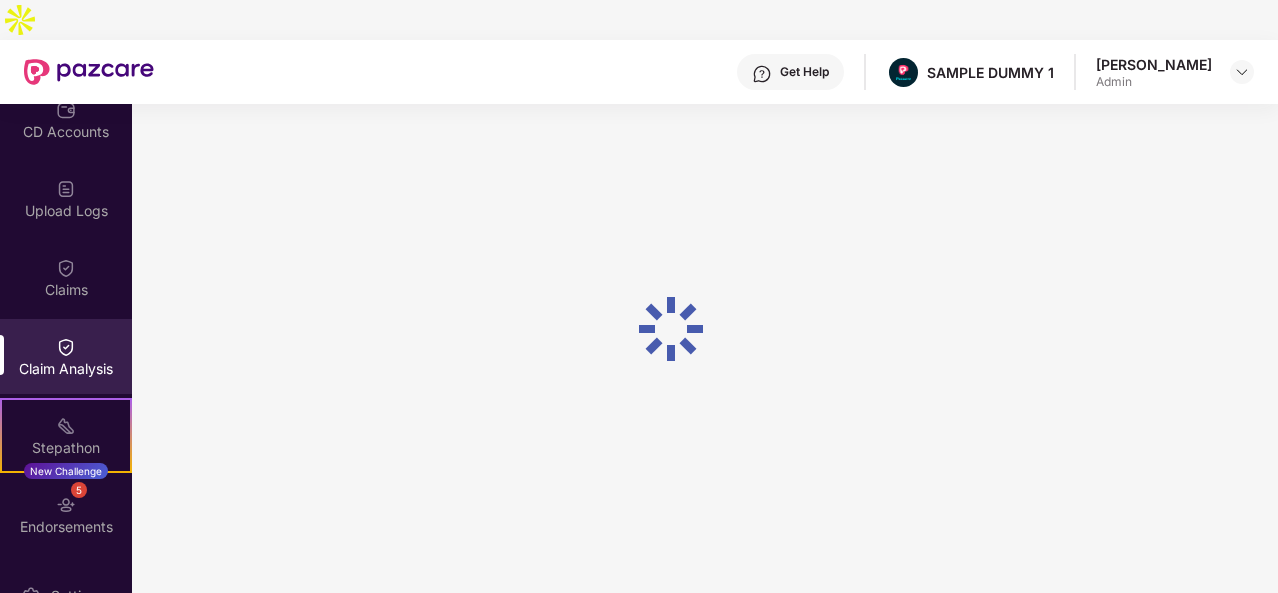 scroll, scrollTop: 0, scrollLeft: 0, axis: both 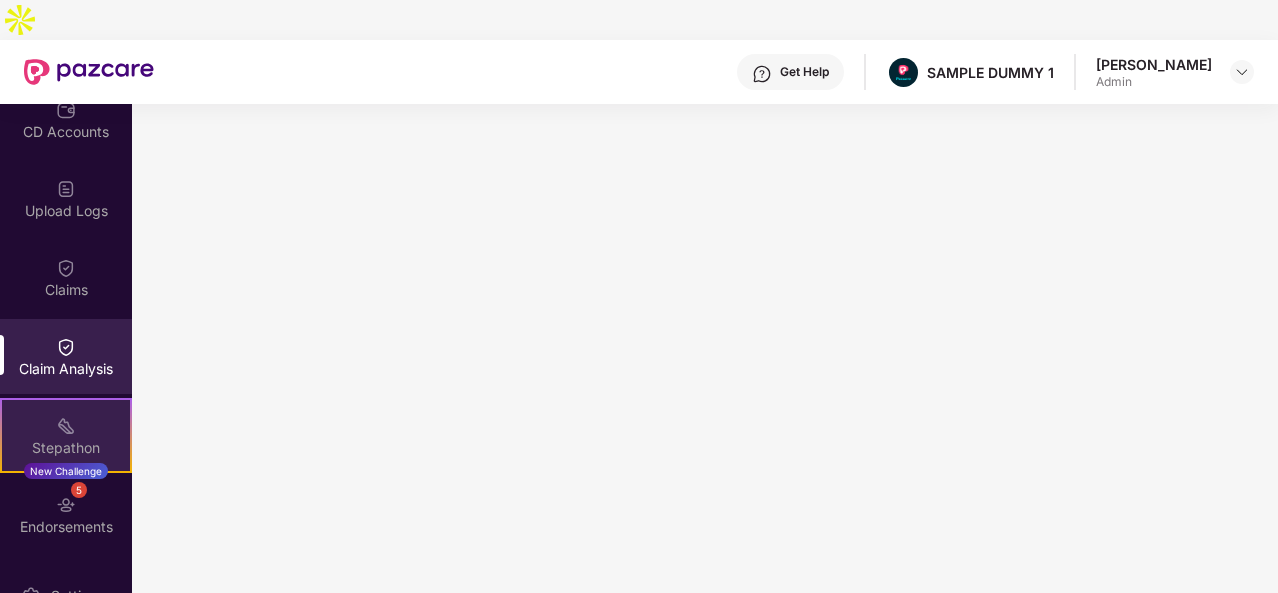 click on "Stepathon" at bounding box center (66, 448) 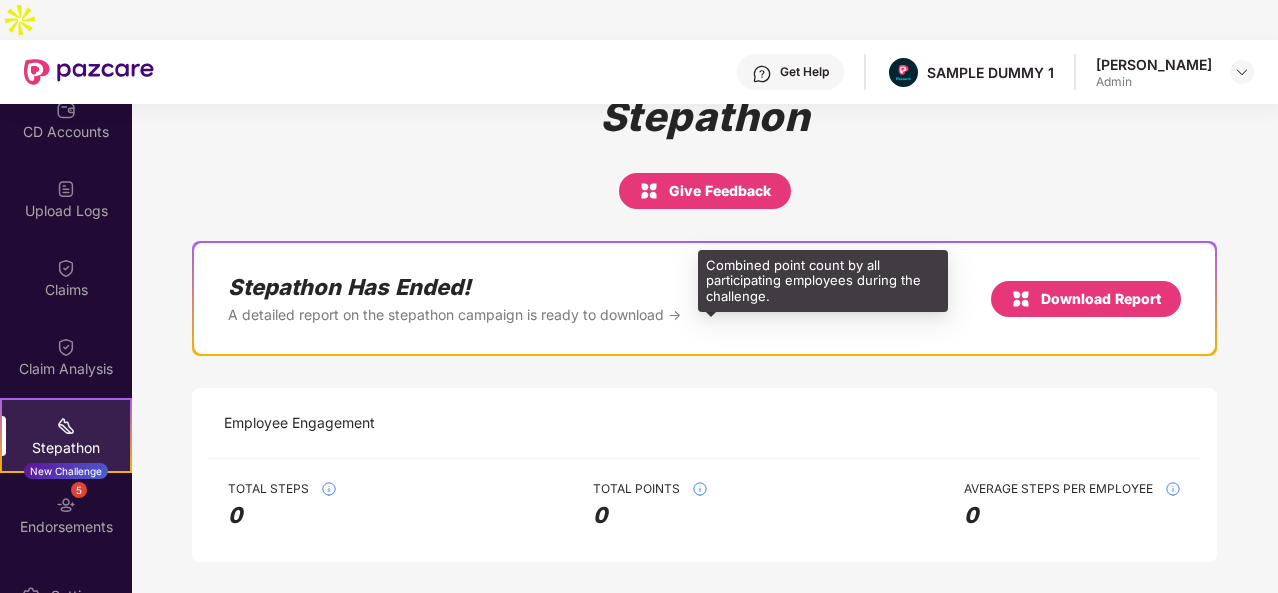 scroll, scrollTop: 0, scrollLeft: 0, axis: both 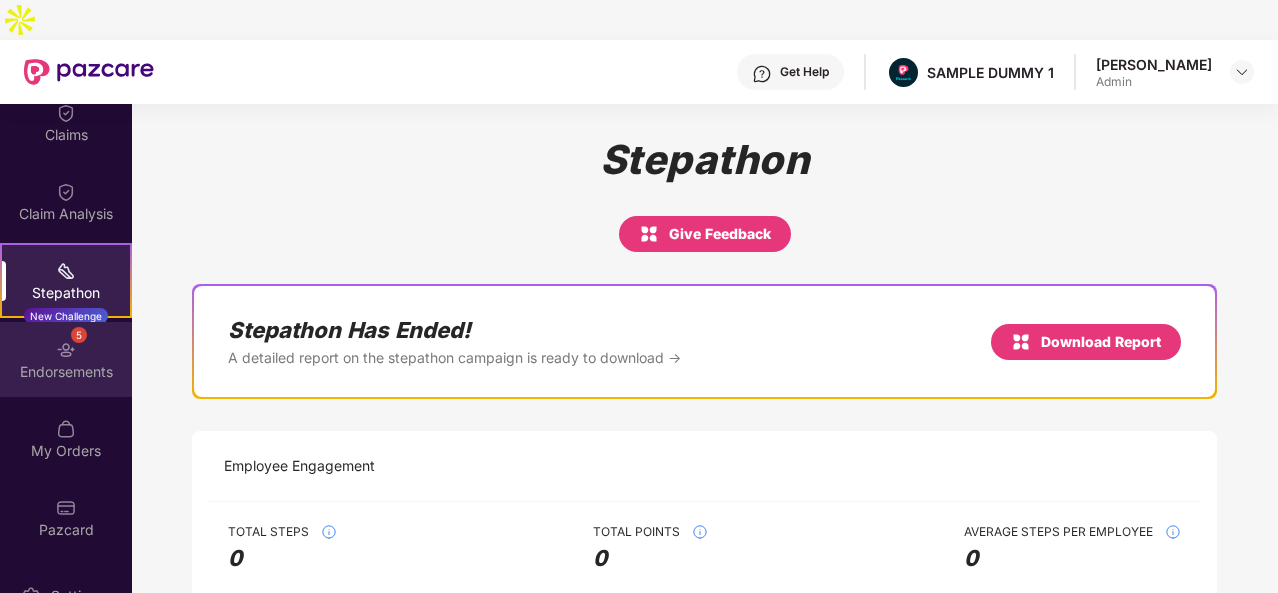 click on "Endorsements" at bounding box center (66, 372) 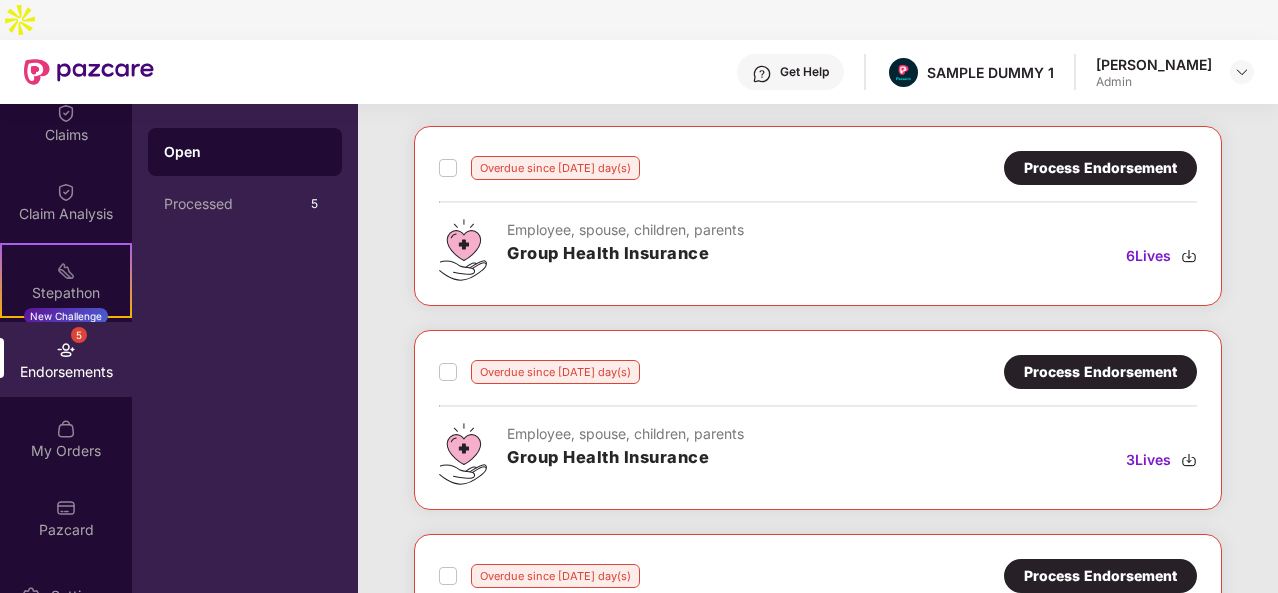 scroll, scrollTop: 86, scrollLeft: 0, axis: vertical 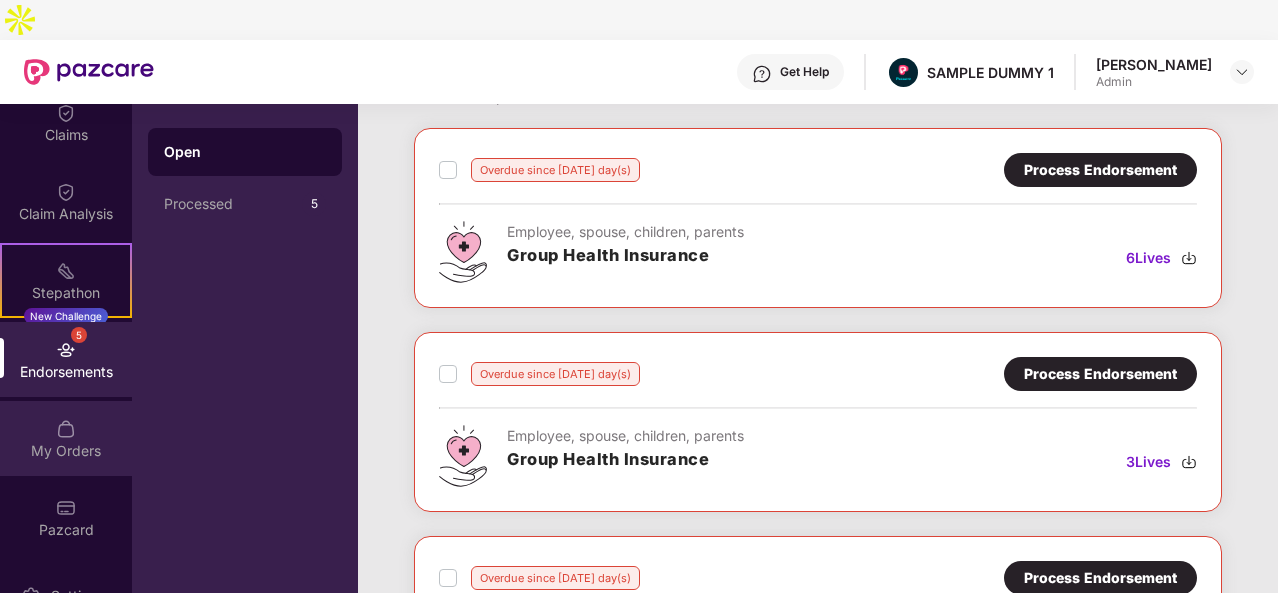 click on "My Orders" at bounding box center (66, 451) 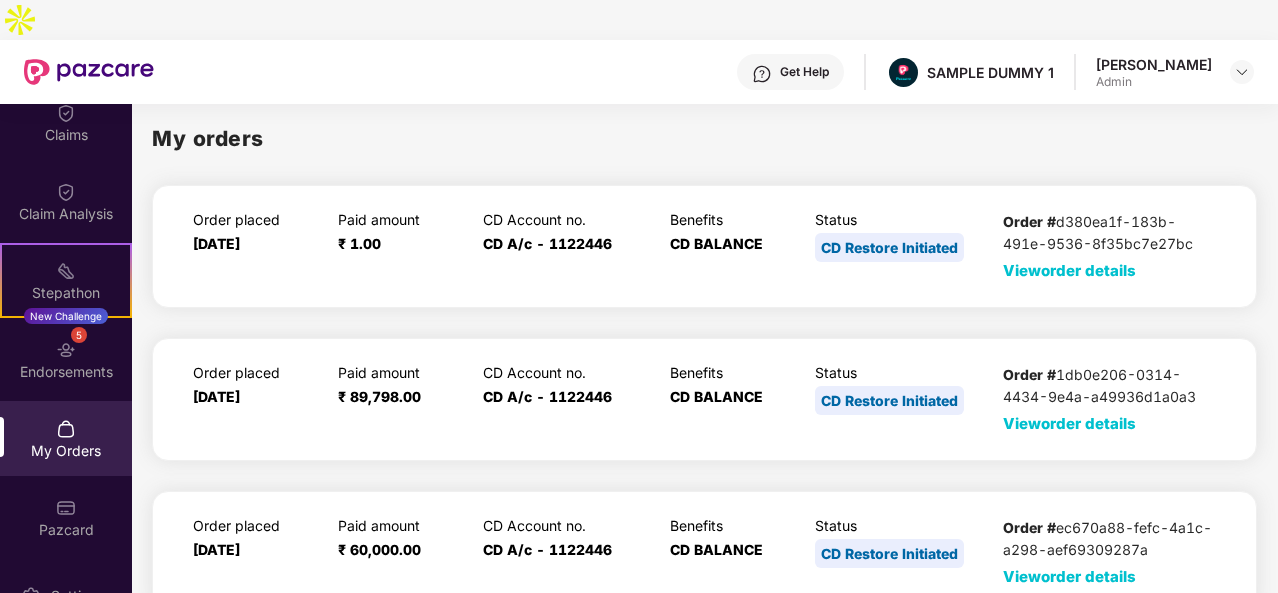 scroll, scrollTop: 0, scrollLeft: 0, axis: both 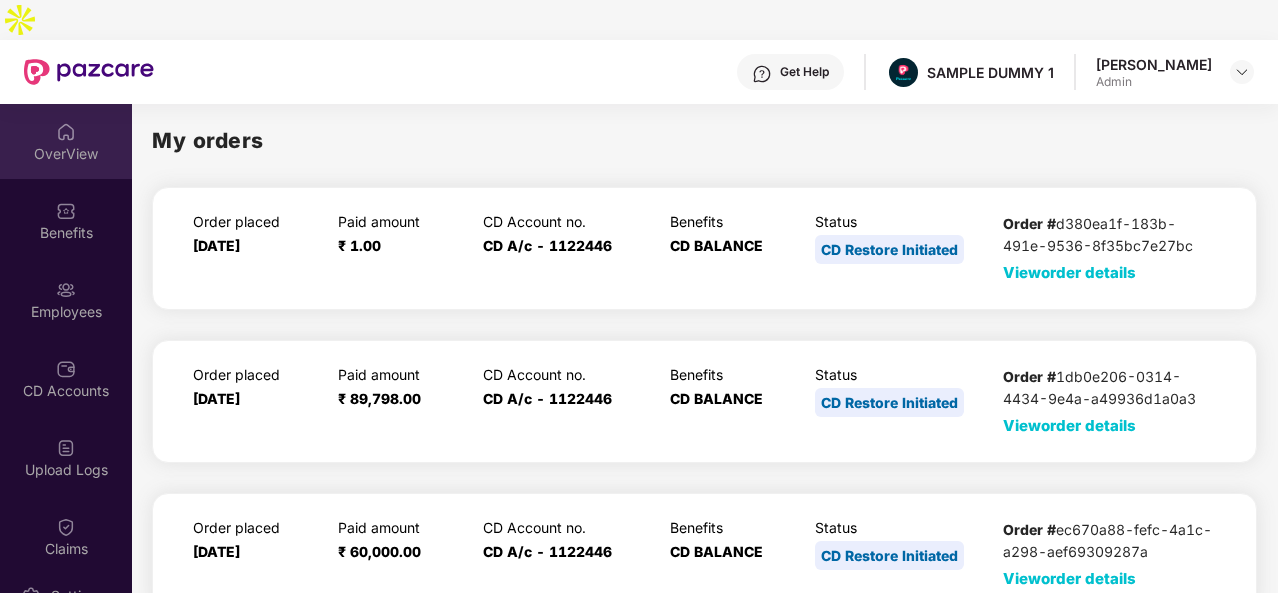 click on "OverView" at bounding box center [66, 154] 